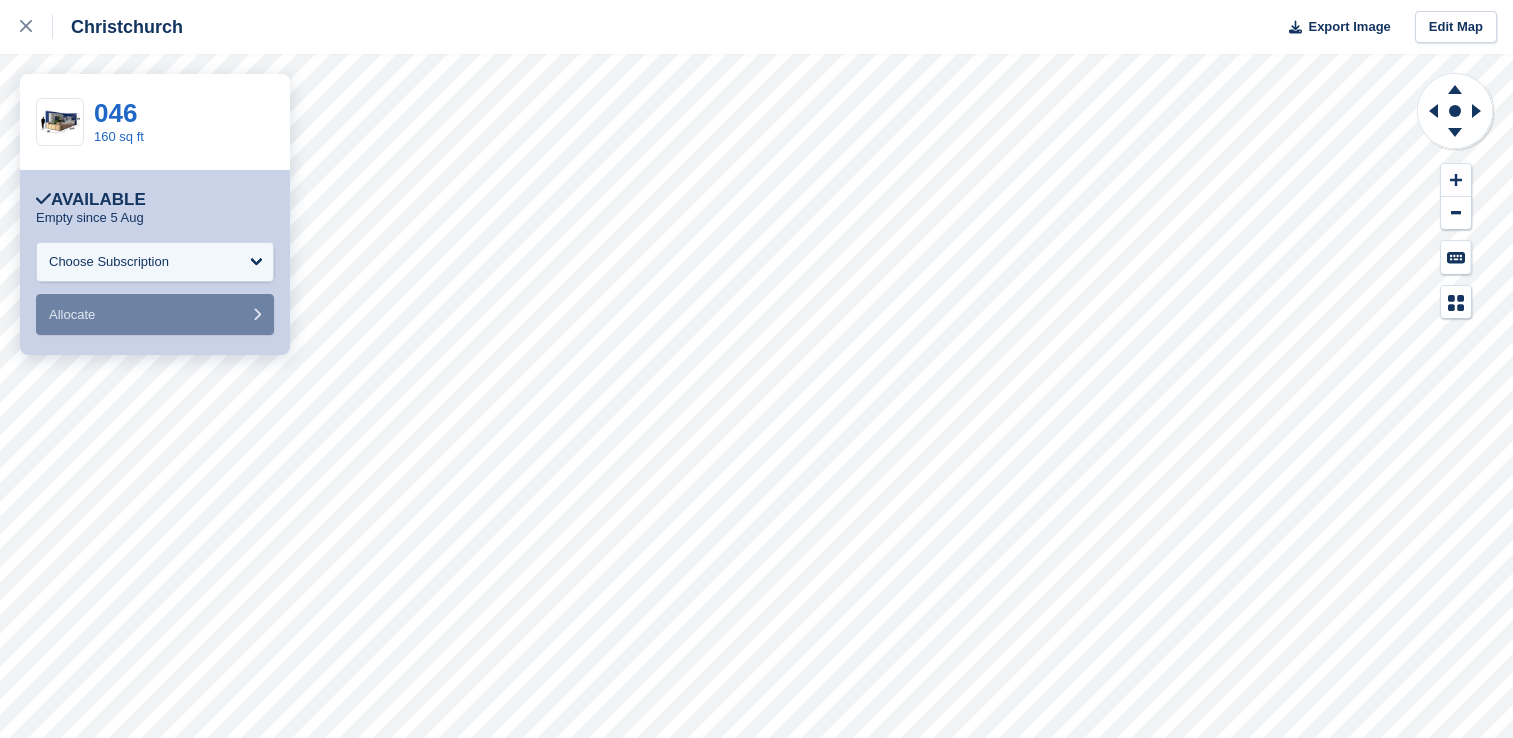 scroll, scrollTop: 0, scrollLeft: 0, axis: both 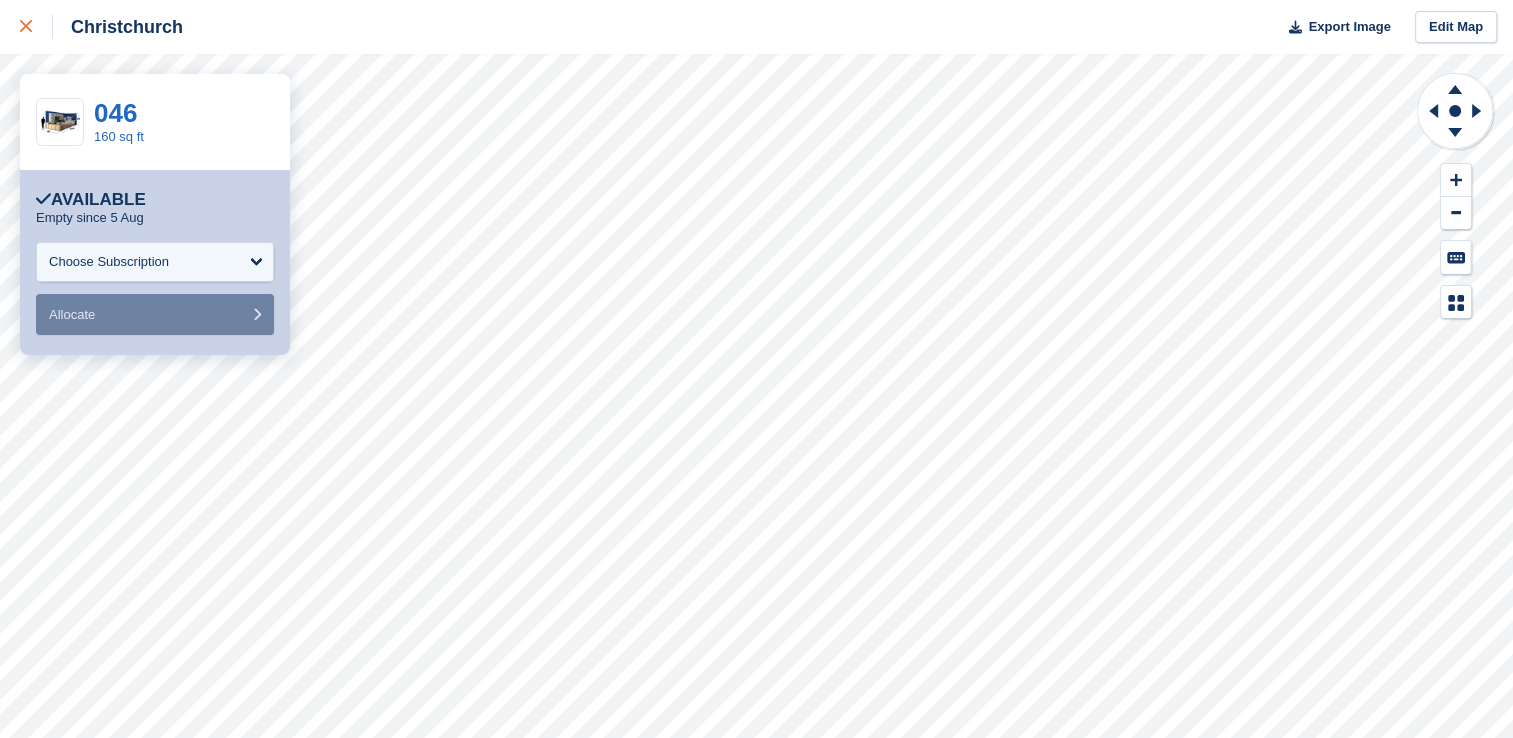 click 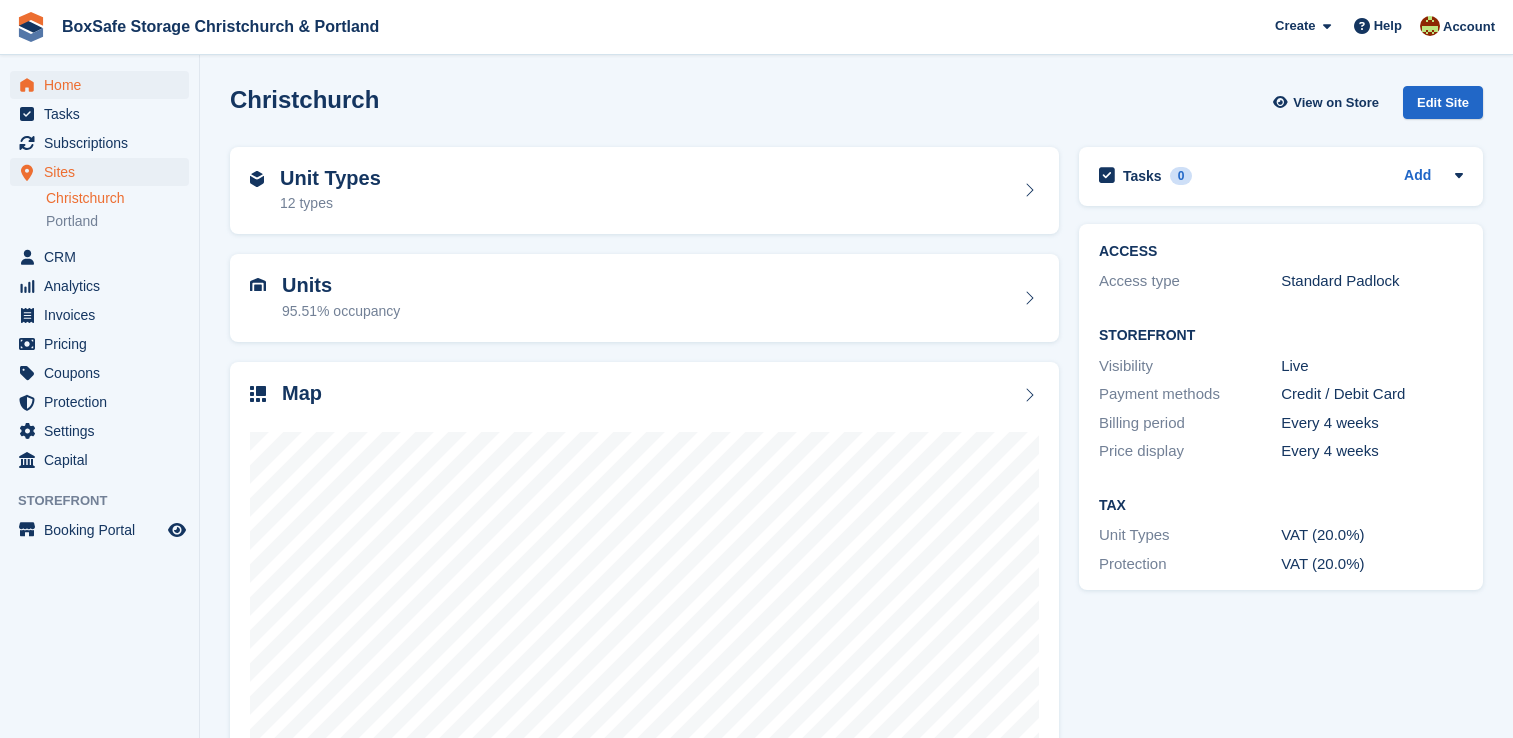 scroll, scrollTop: 0, scrollLeft: 0, axis: both 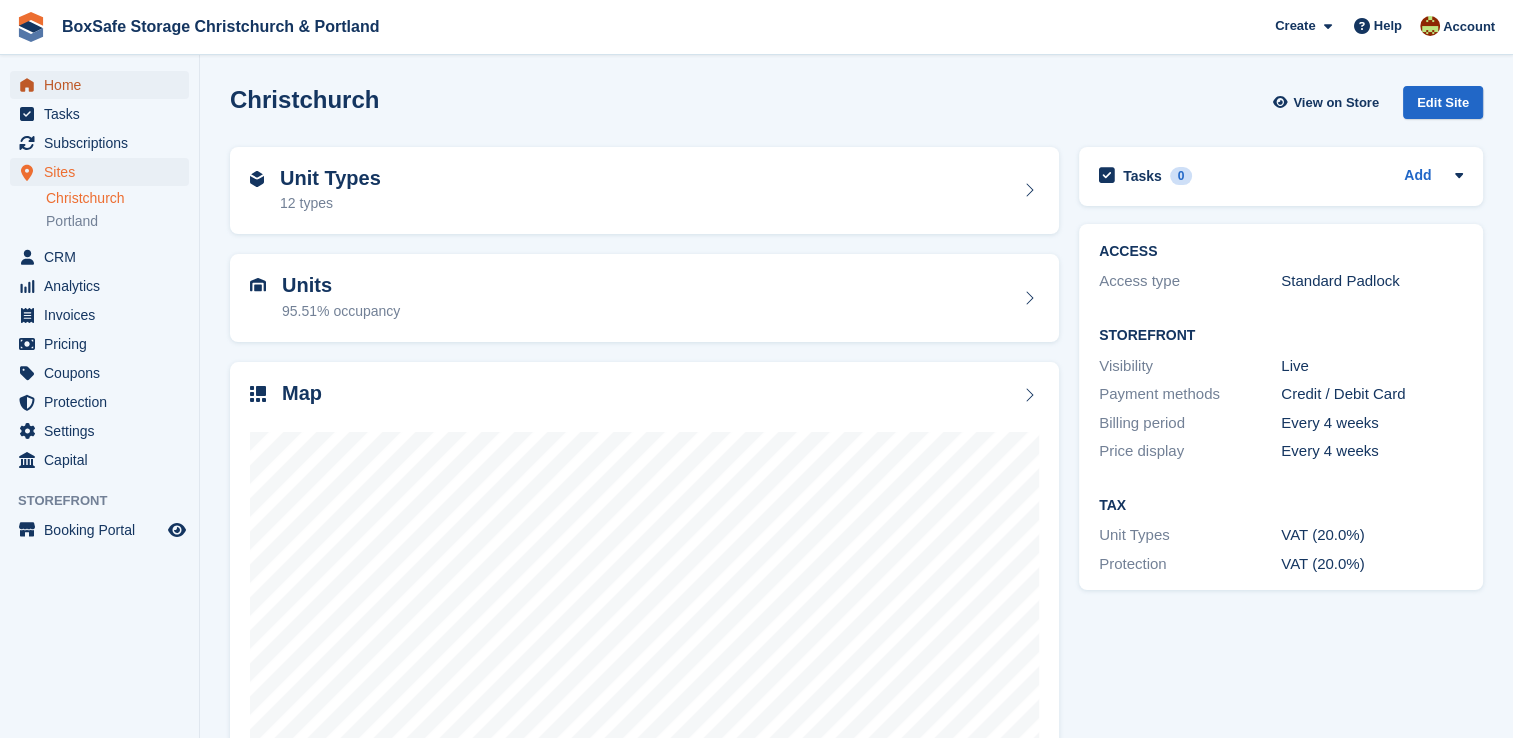 click on "Home" at bounding box center [104, 85] 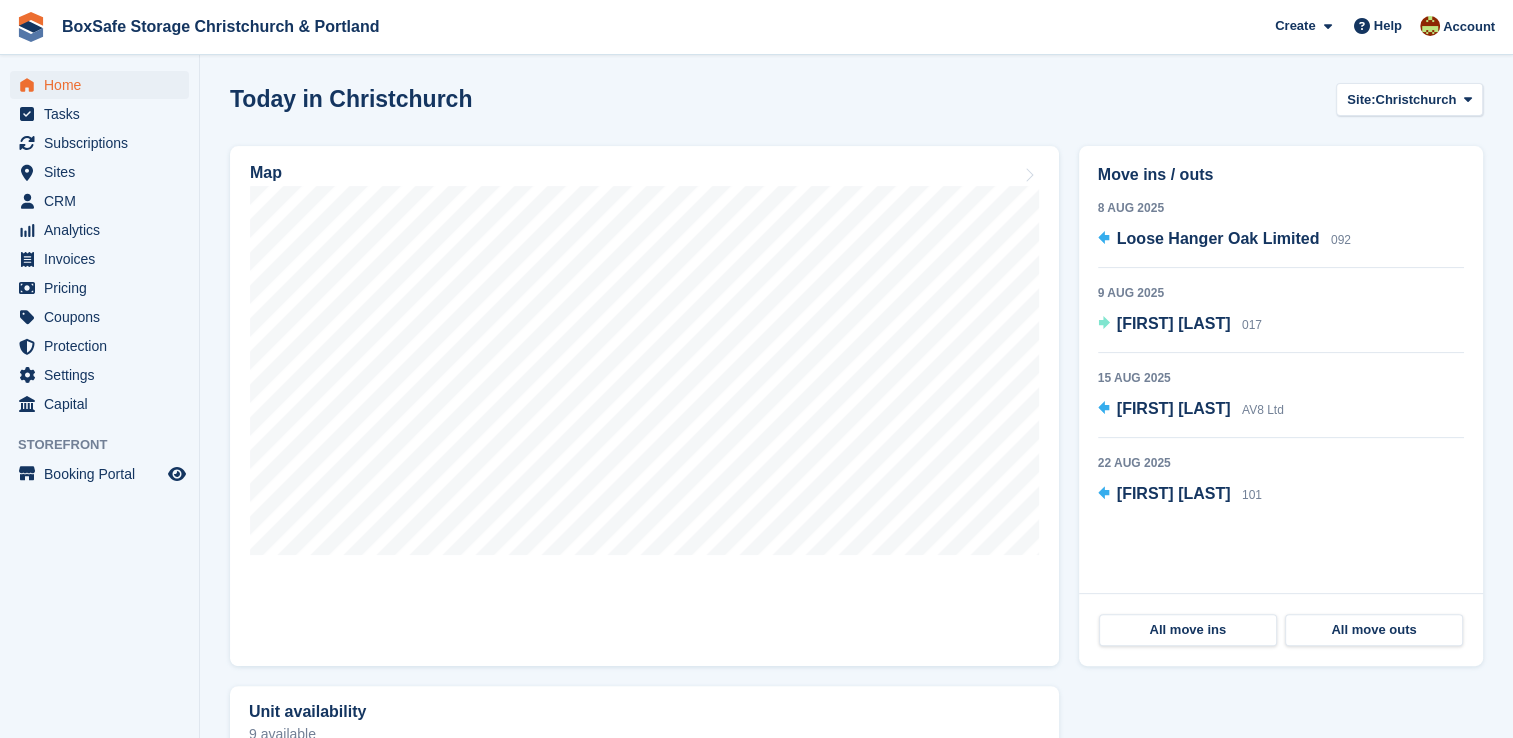 scroll, scrollTop: 513, scrollLeft: 0, axis: vertical 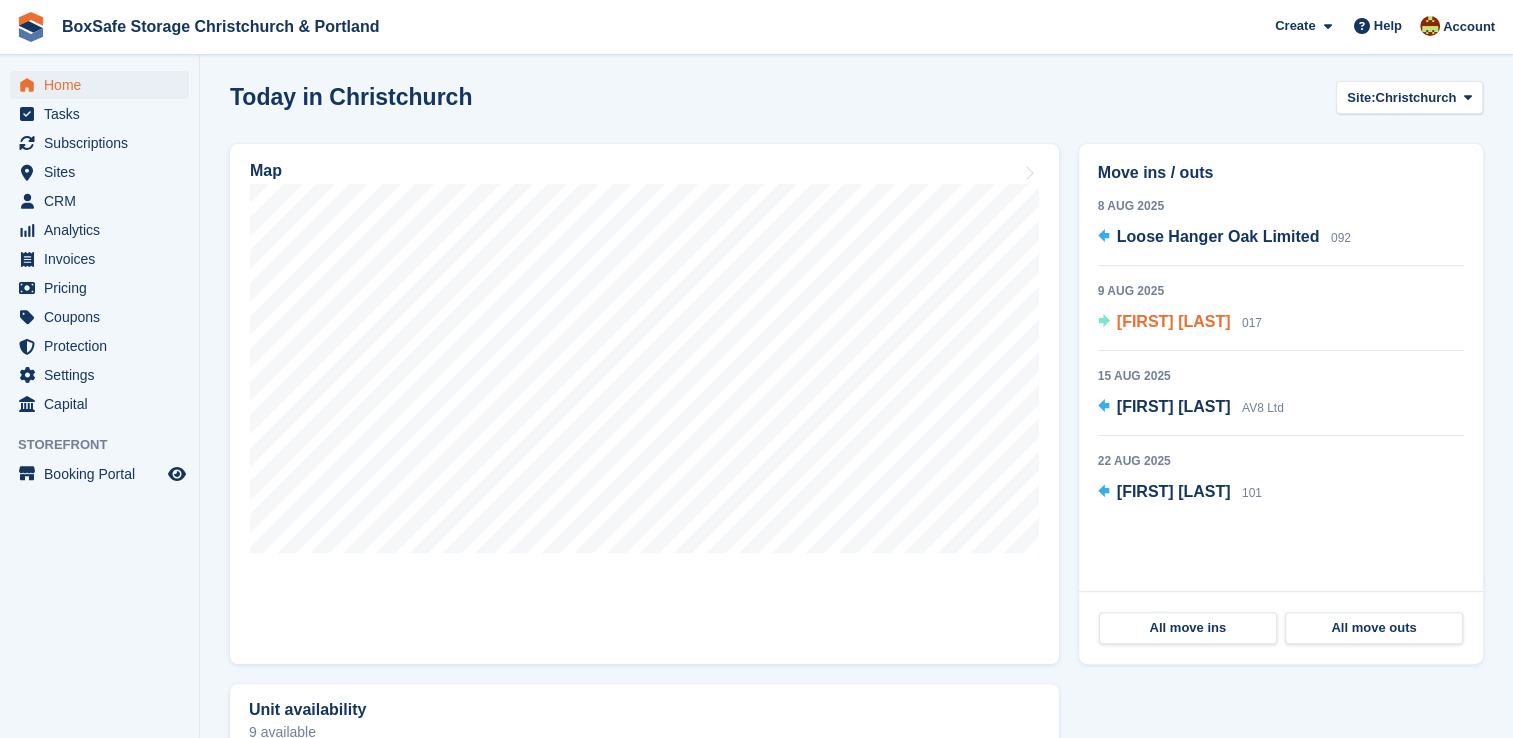 click on "[NAME] [NAME]" at bounding box center (1174, 321) 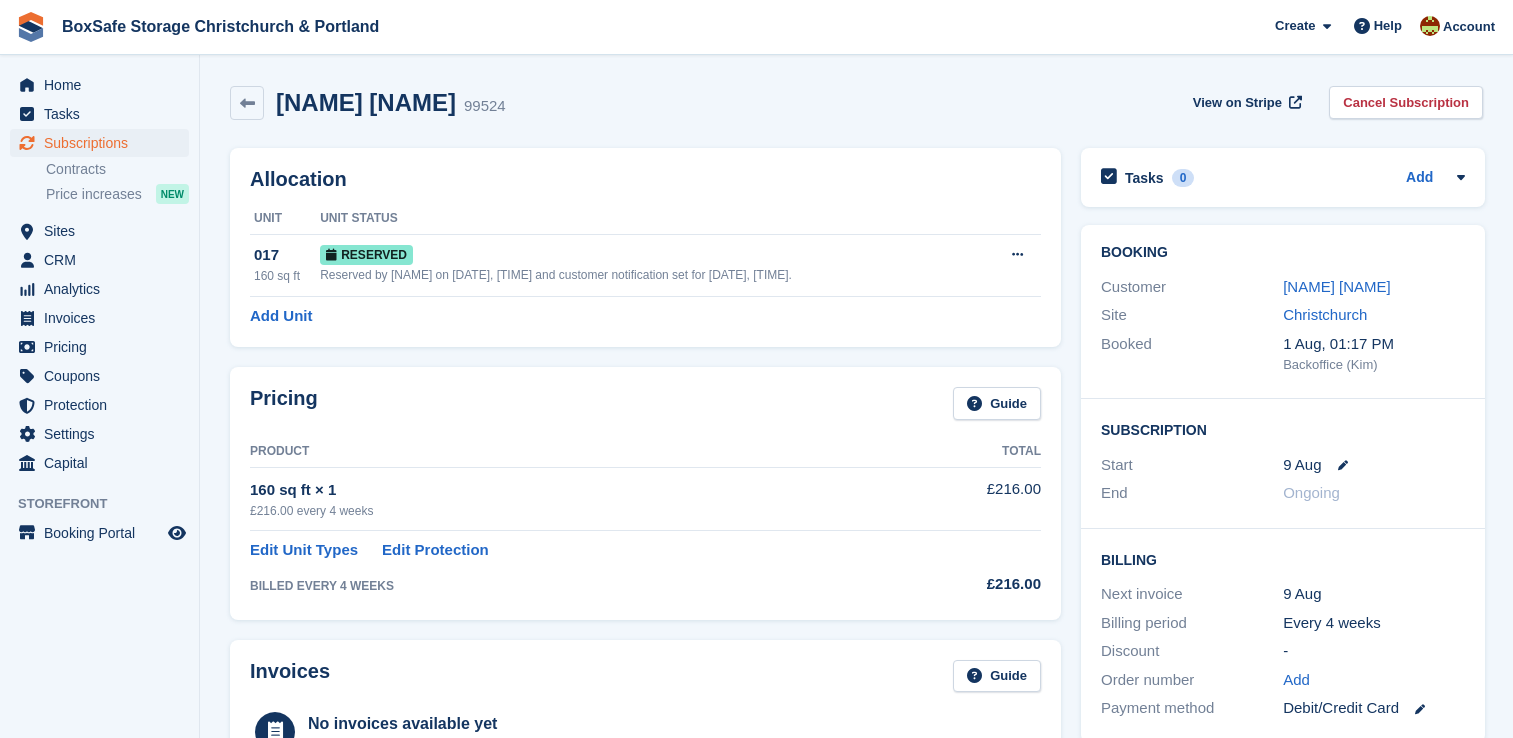 scroll, scrollTop: 0, scrollLeft: 0, axis: both 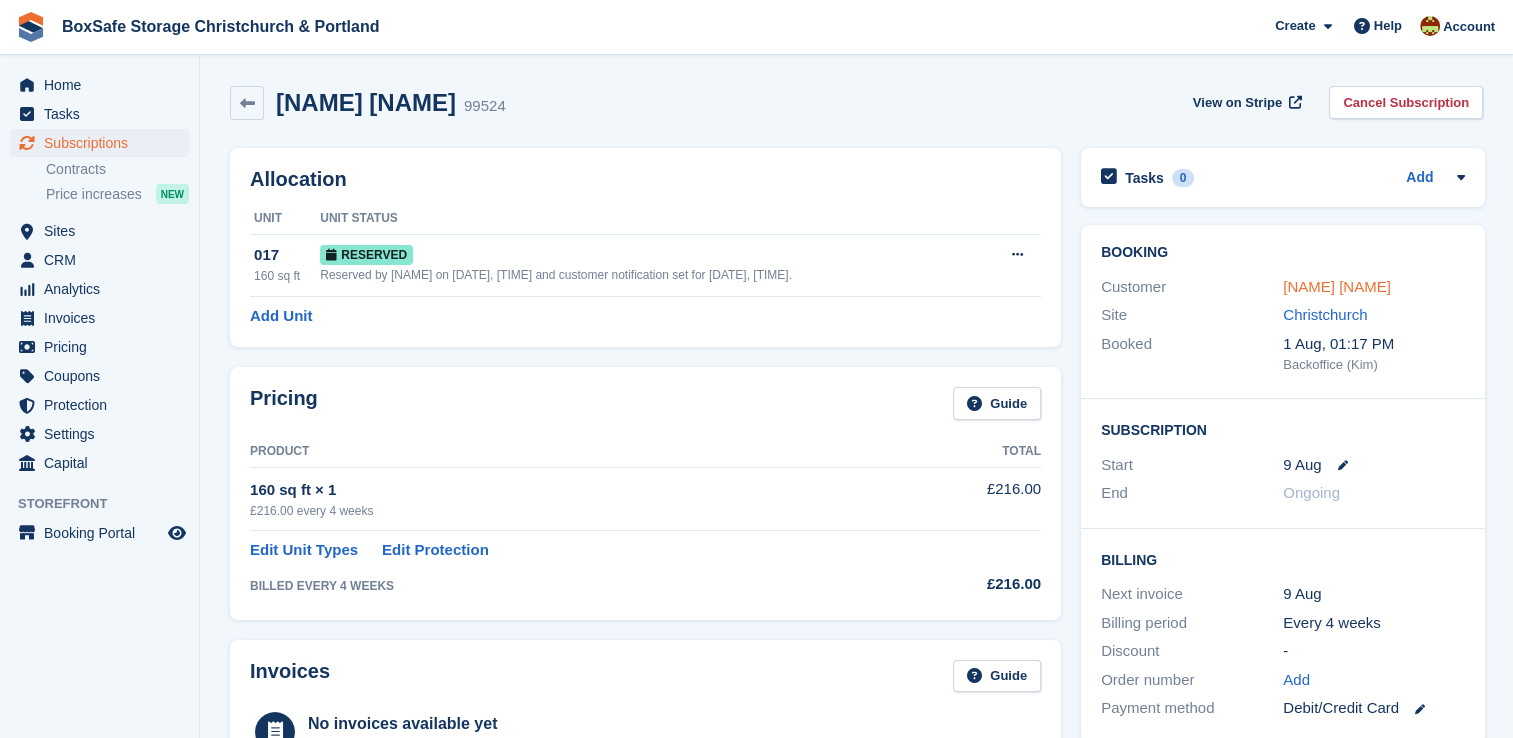 click on "Adrian Knight" at bounding box center [1337, 286] 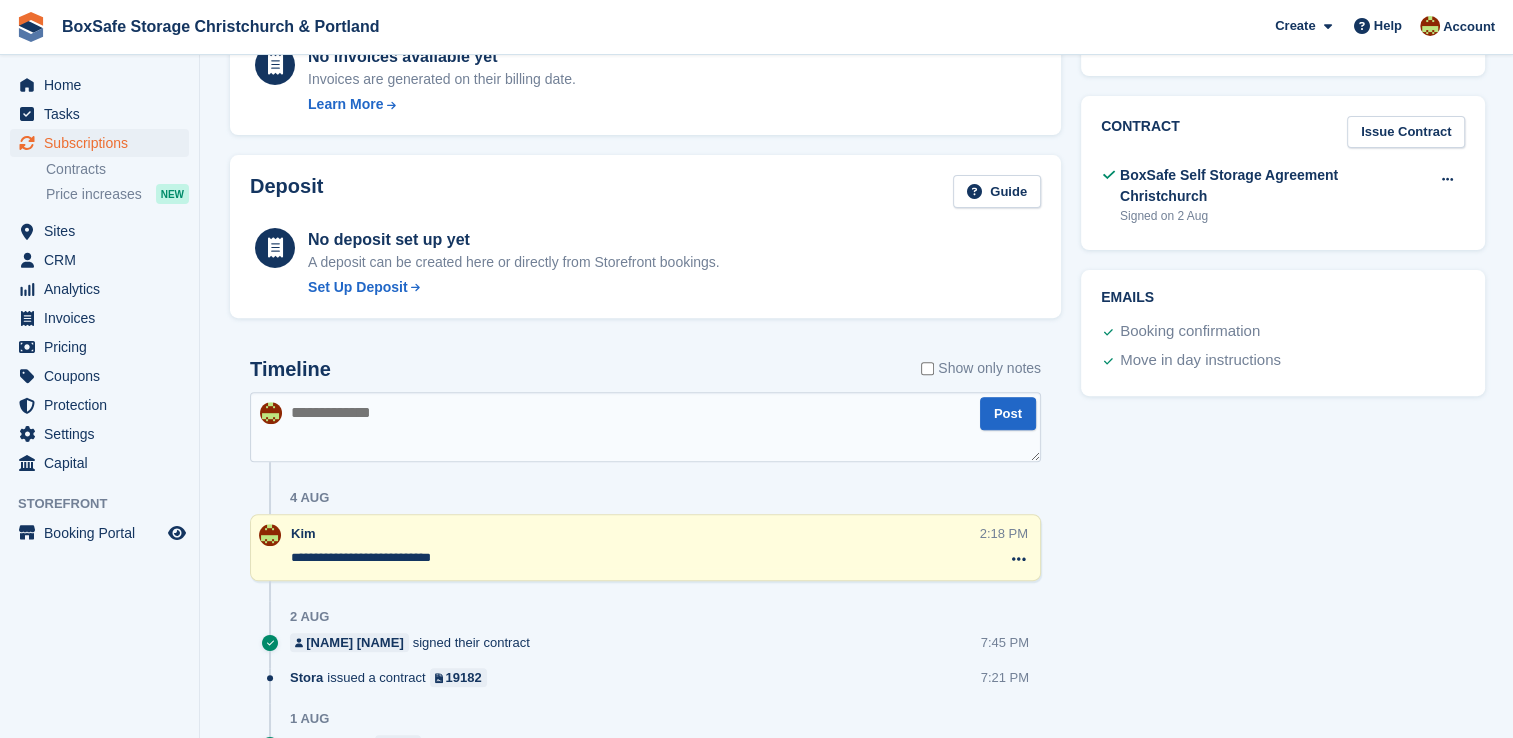 scroll, scrollTop: 689, scrollLeft: 0, axis: vertical 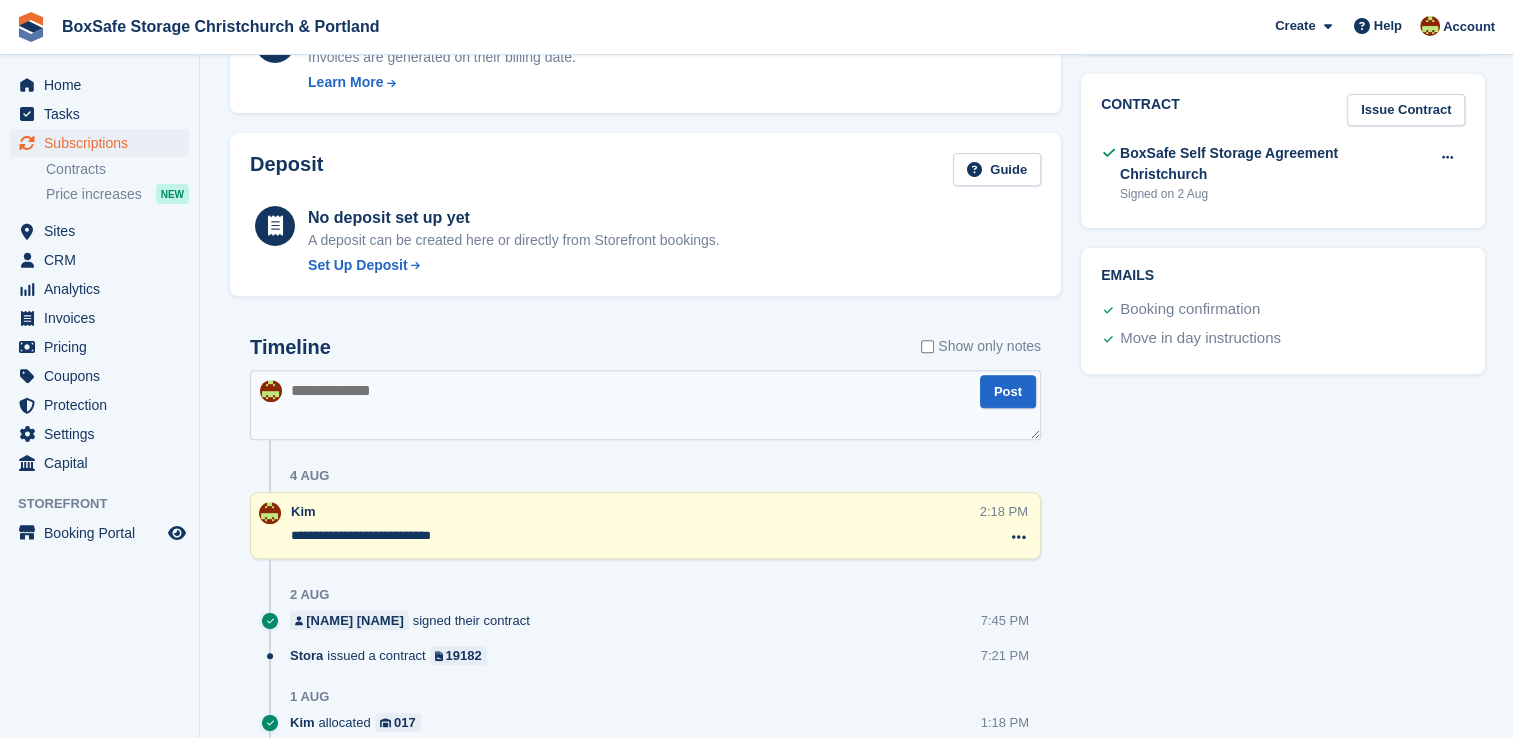click at bounding box center (645, 405) 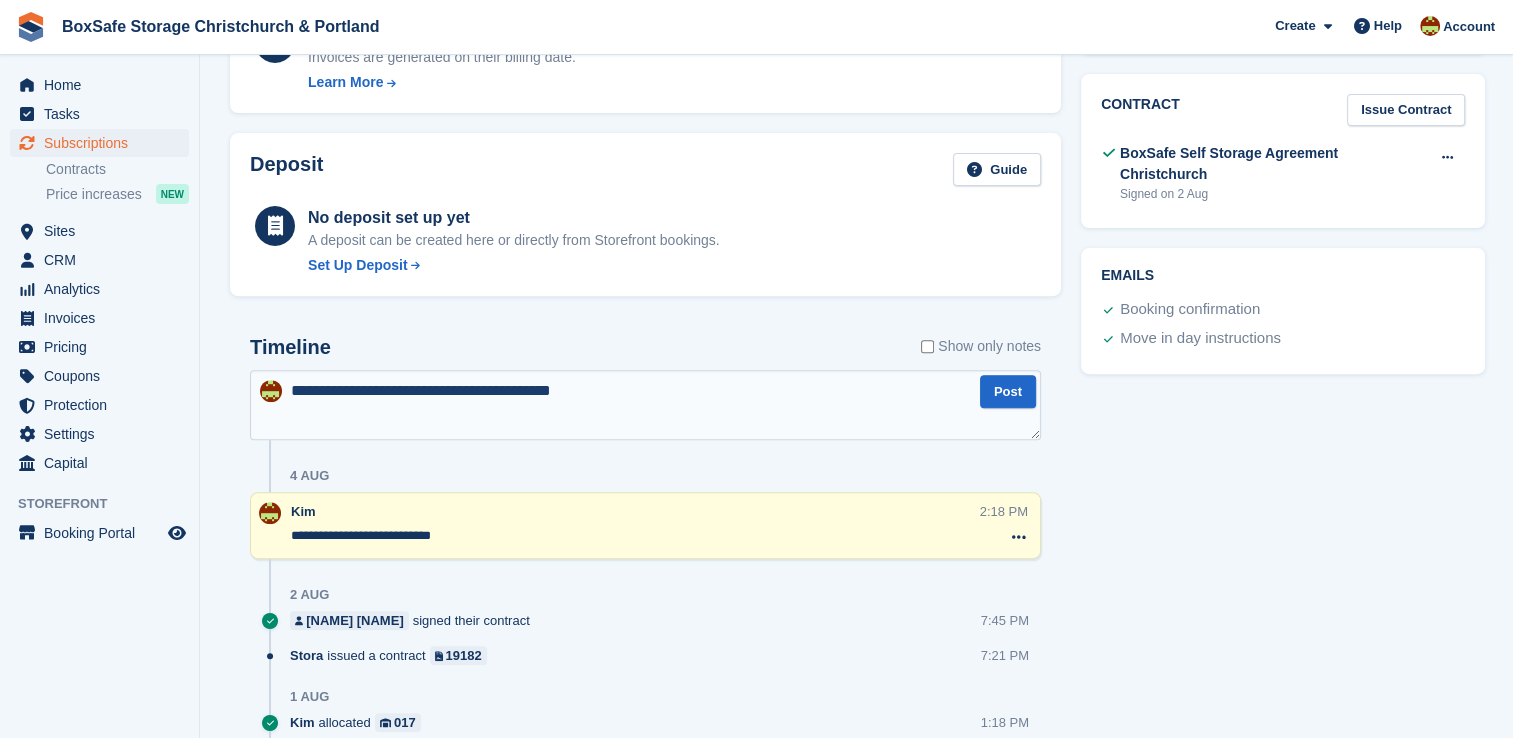 click on "**********" at bounding box center [645, 405] 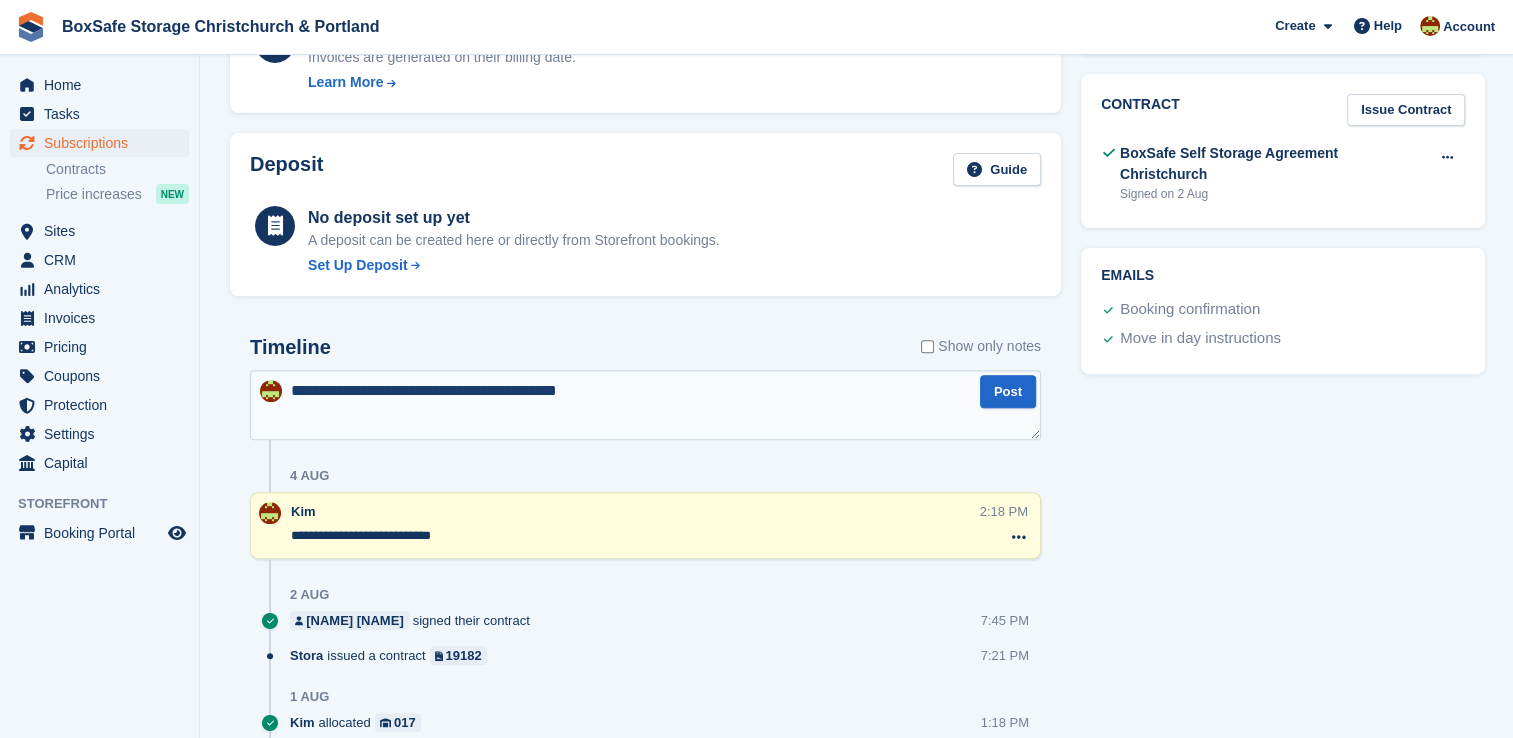 drag, startPoint x: 627, startPoint y: 394, endPoint x: 232, endPoint y: 312, distance: 403.42163 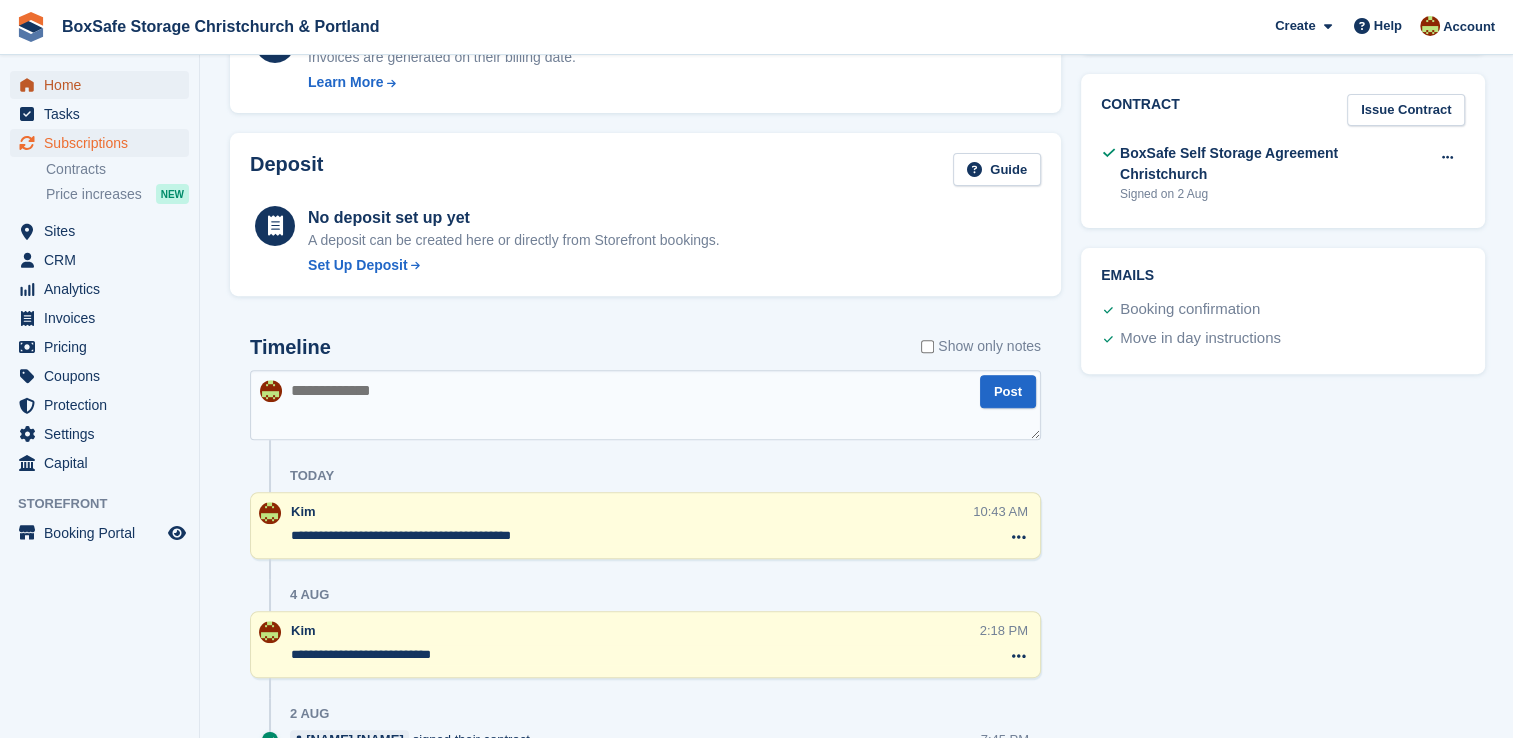 click on "Home" at bounding box center (104, 85) 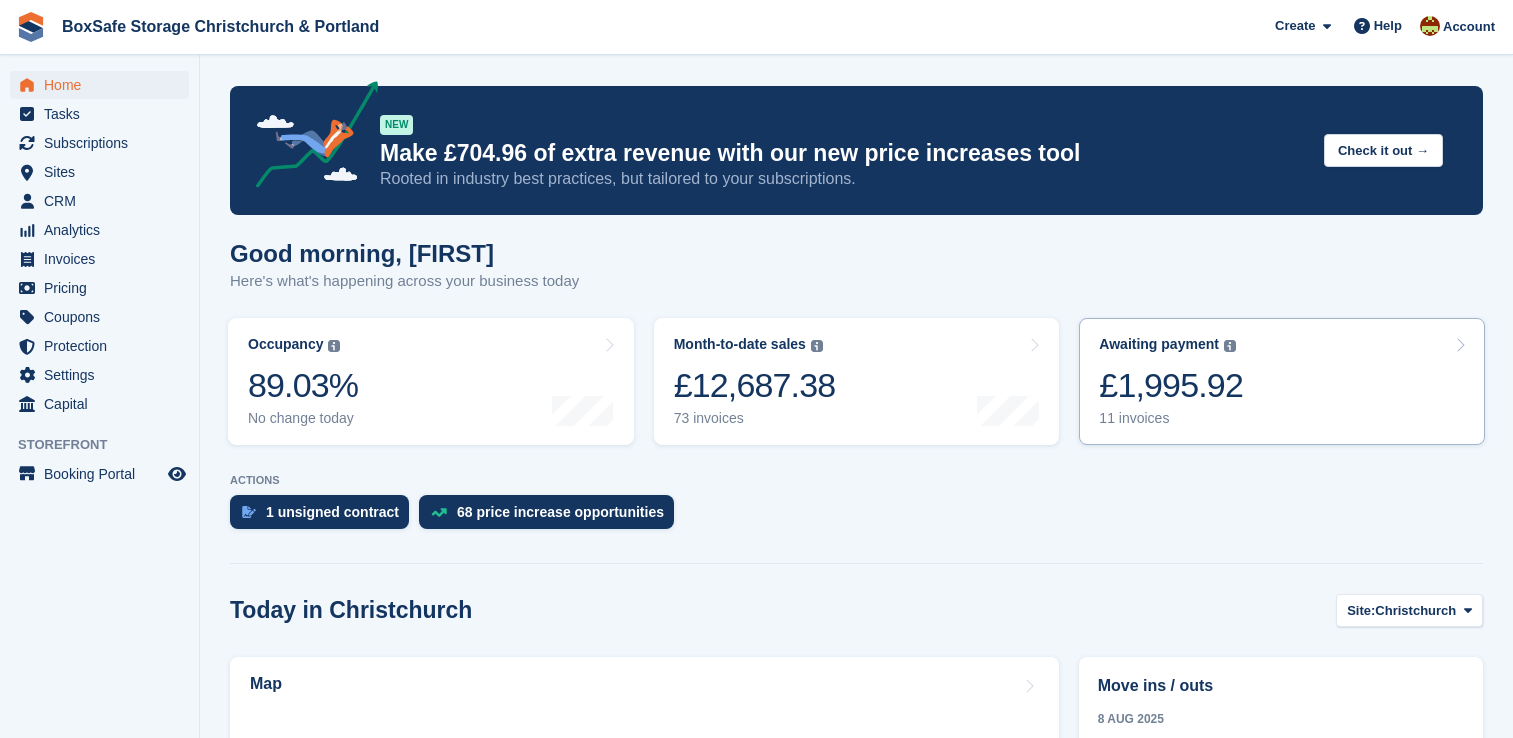scroll, scrollTop: 0, scrollLeft: 0, axis: both 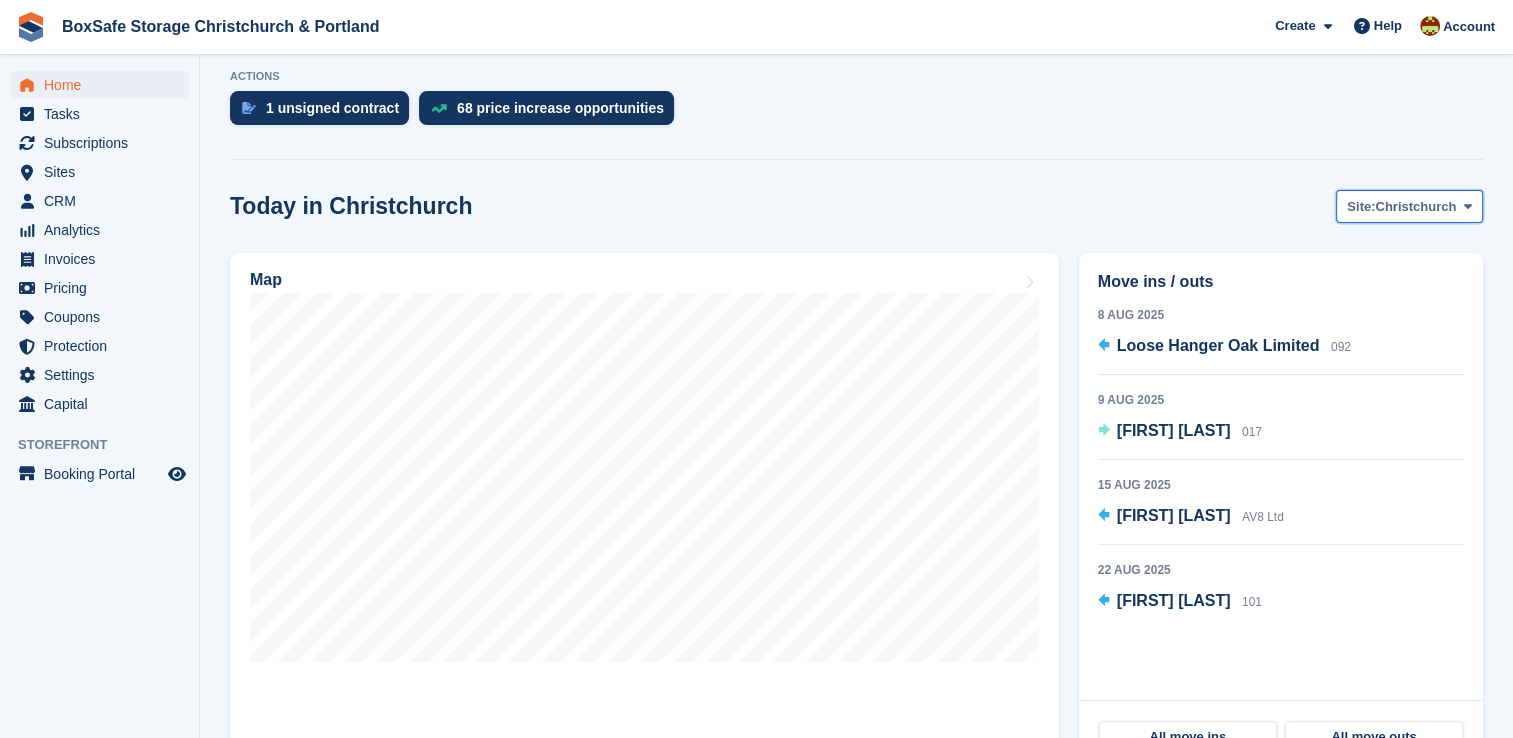 click on "Christchurch" at bounding box center [1415, 207] 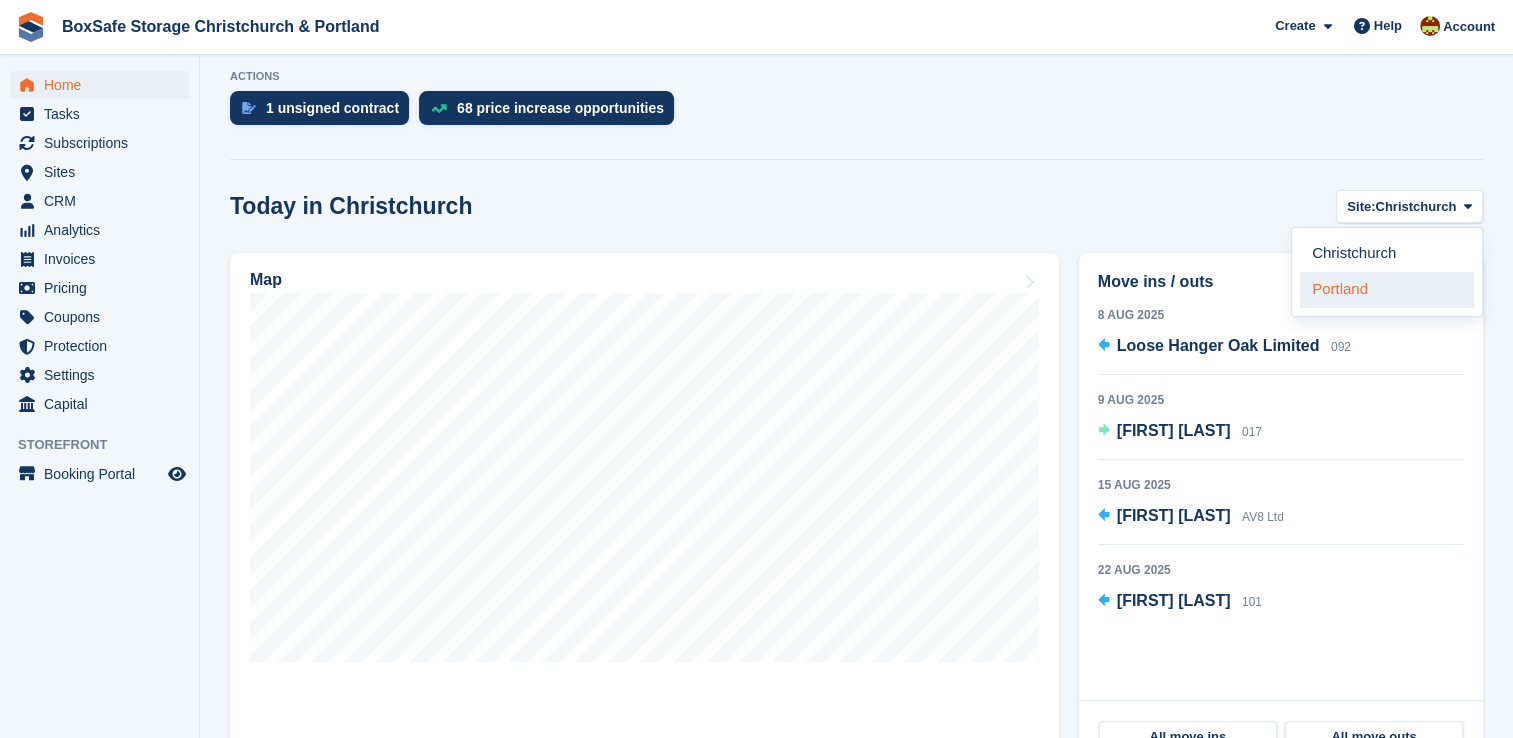 click on "Portland" at bounding box center (1387, 290) 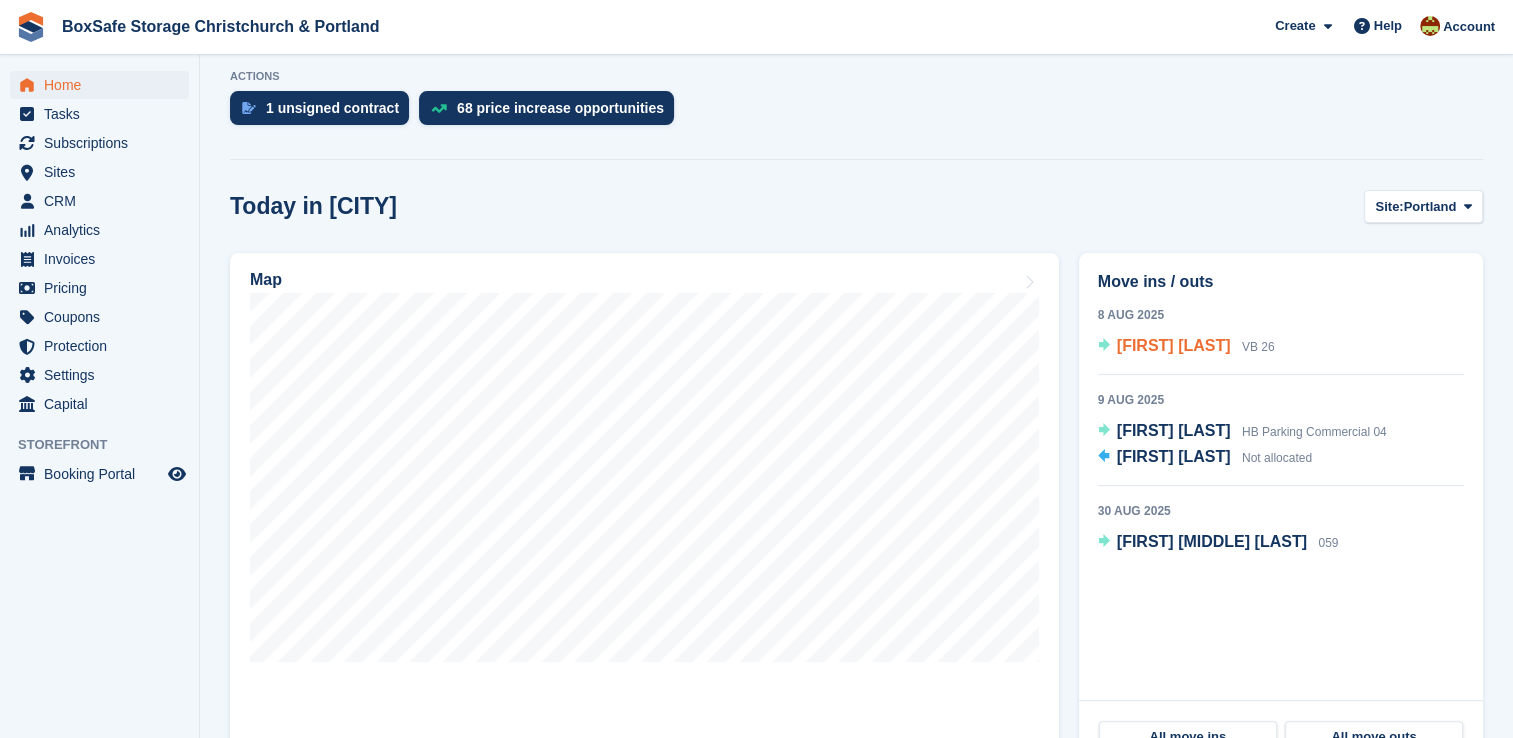 click on "Graham Stone" at bounding box center (1174, 345) 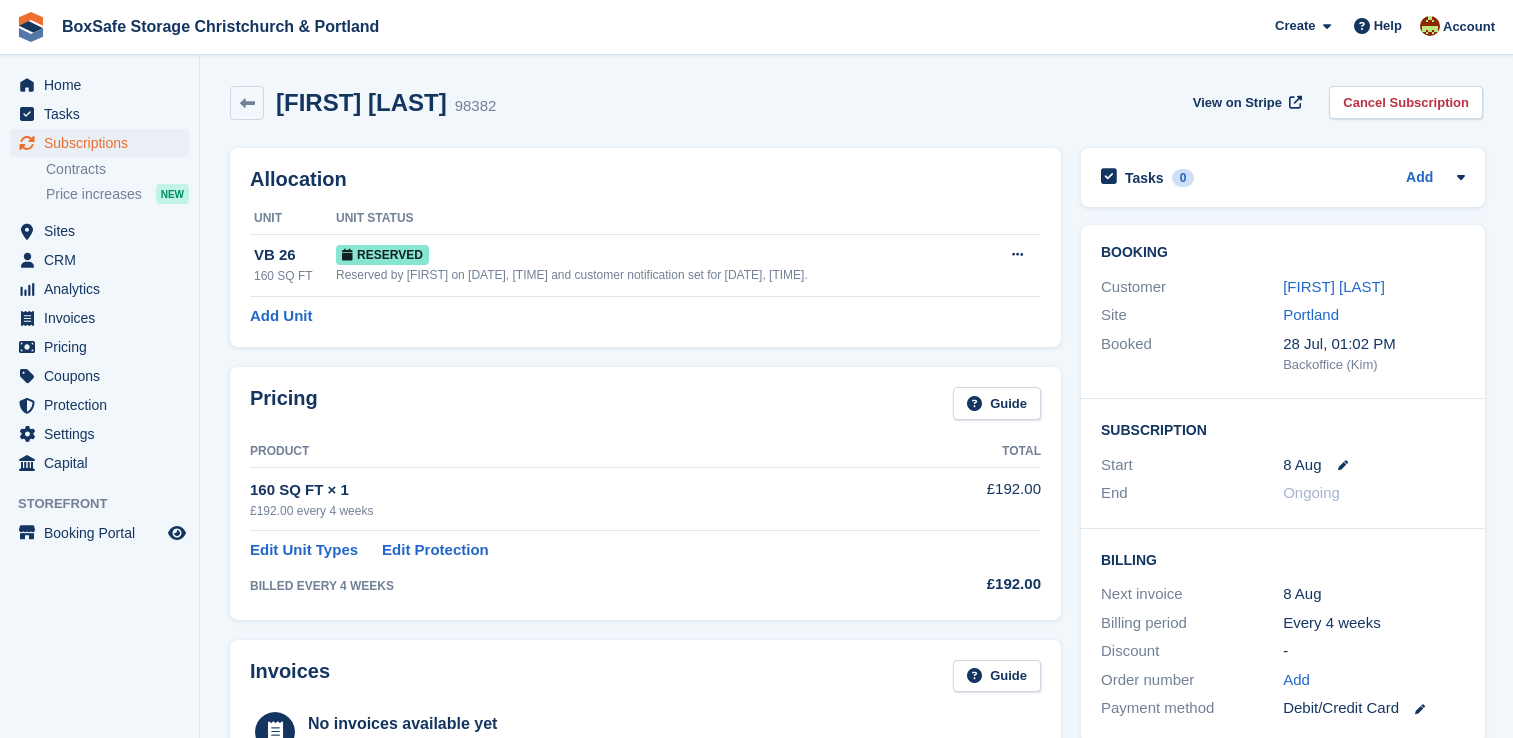 scroll, scrollTop: 0, scrollLeft: 0, axis: both 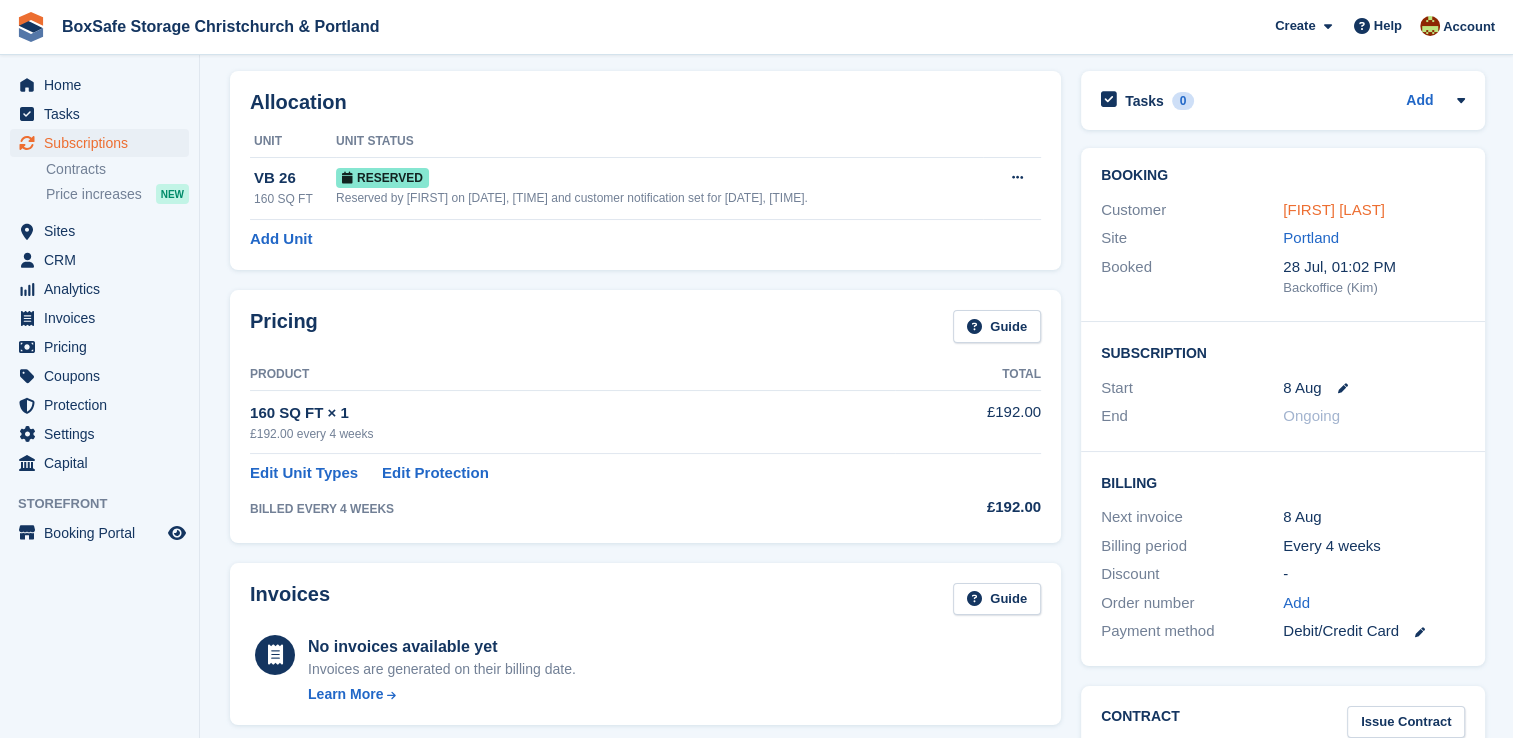 click on "[FIRST] [LAST]" at bounding box center [1334, 209] 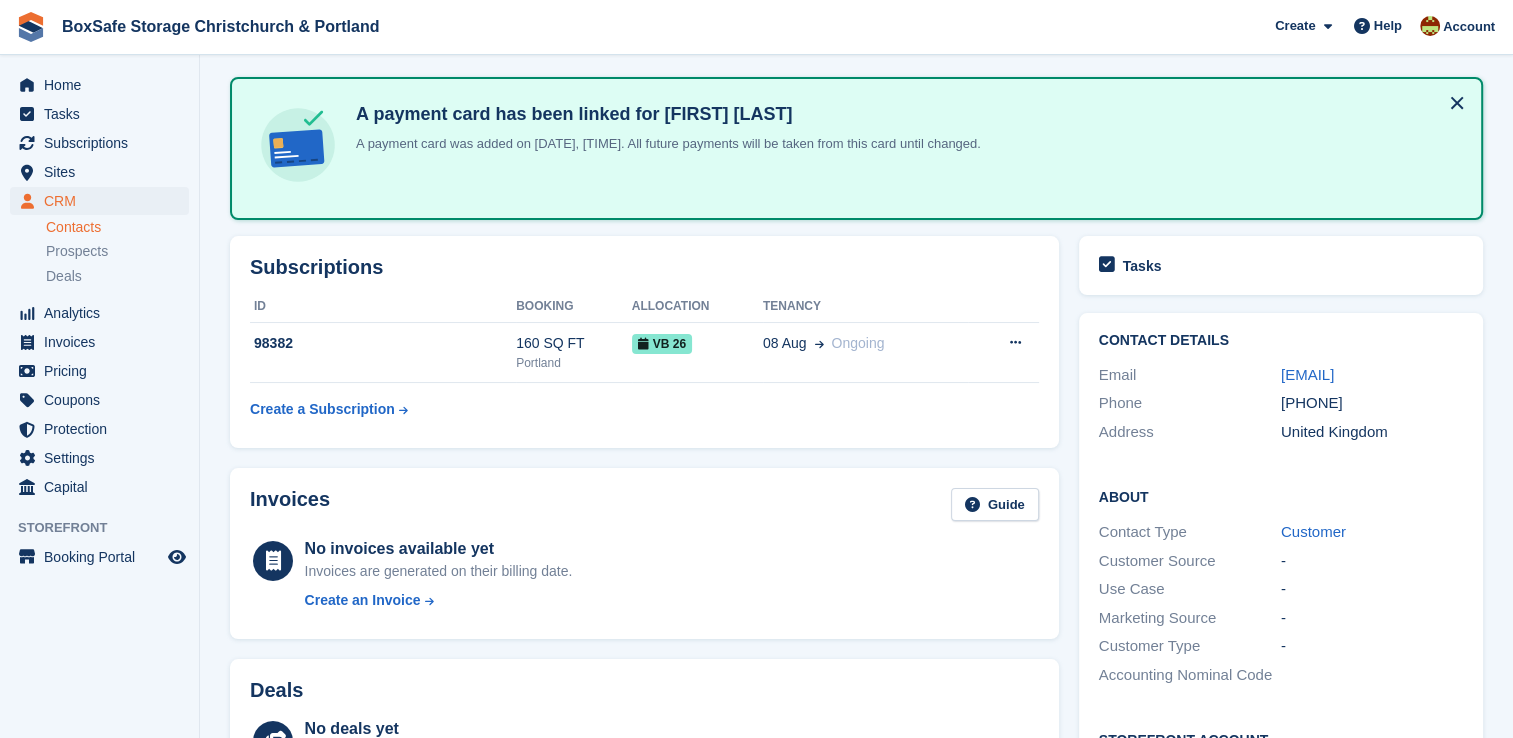 scroll, scrollTop: 0, scrollLeft: 0, axis: both 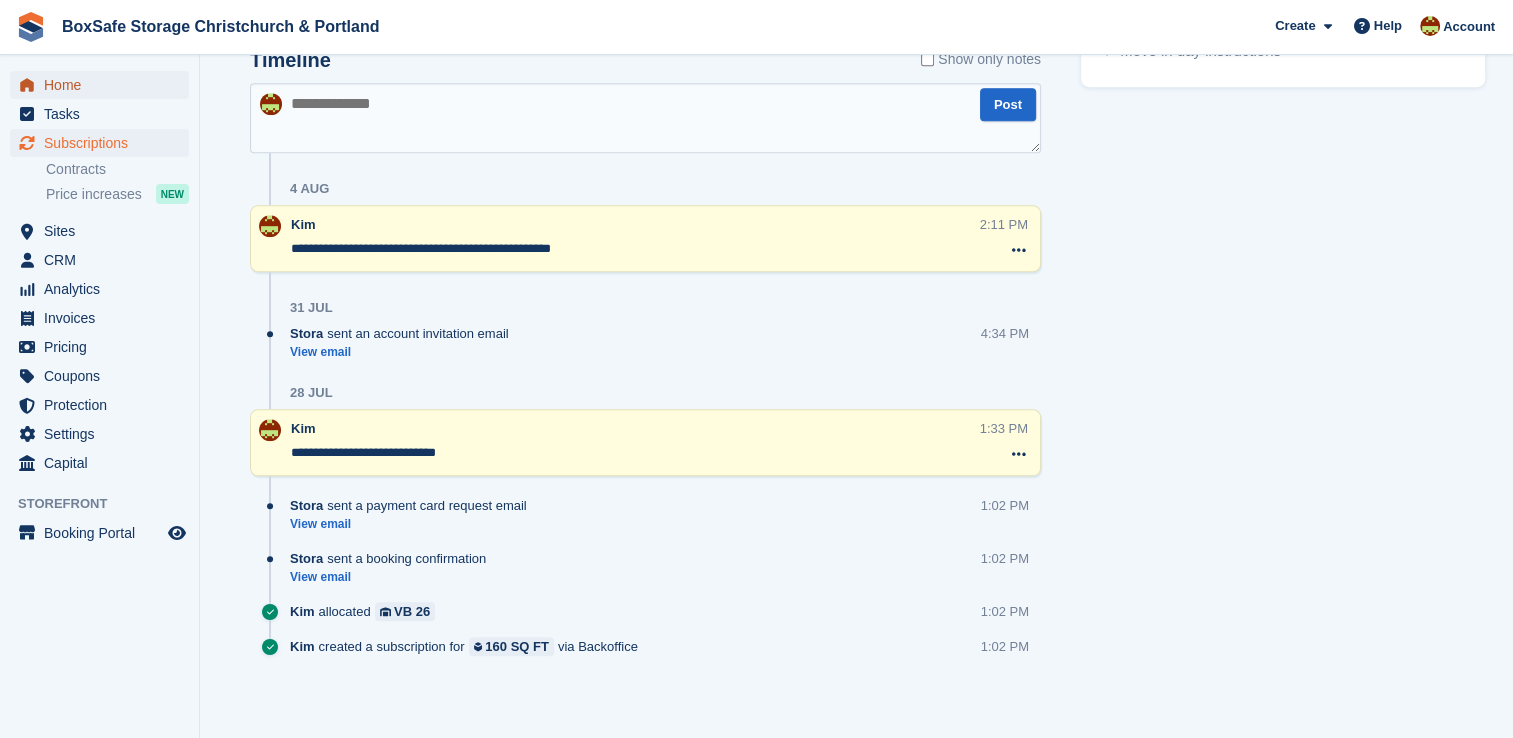 click on "Home" at bounding box center [104, 85] 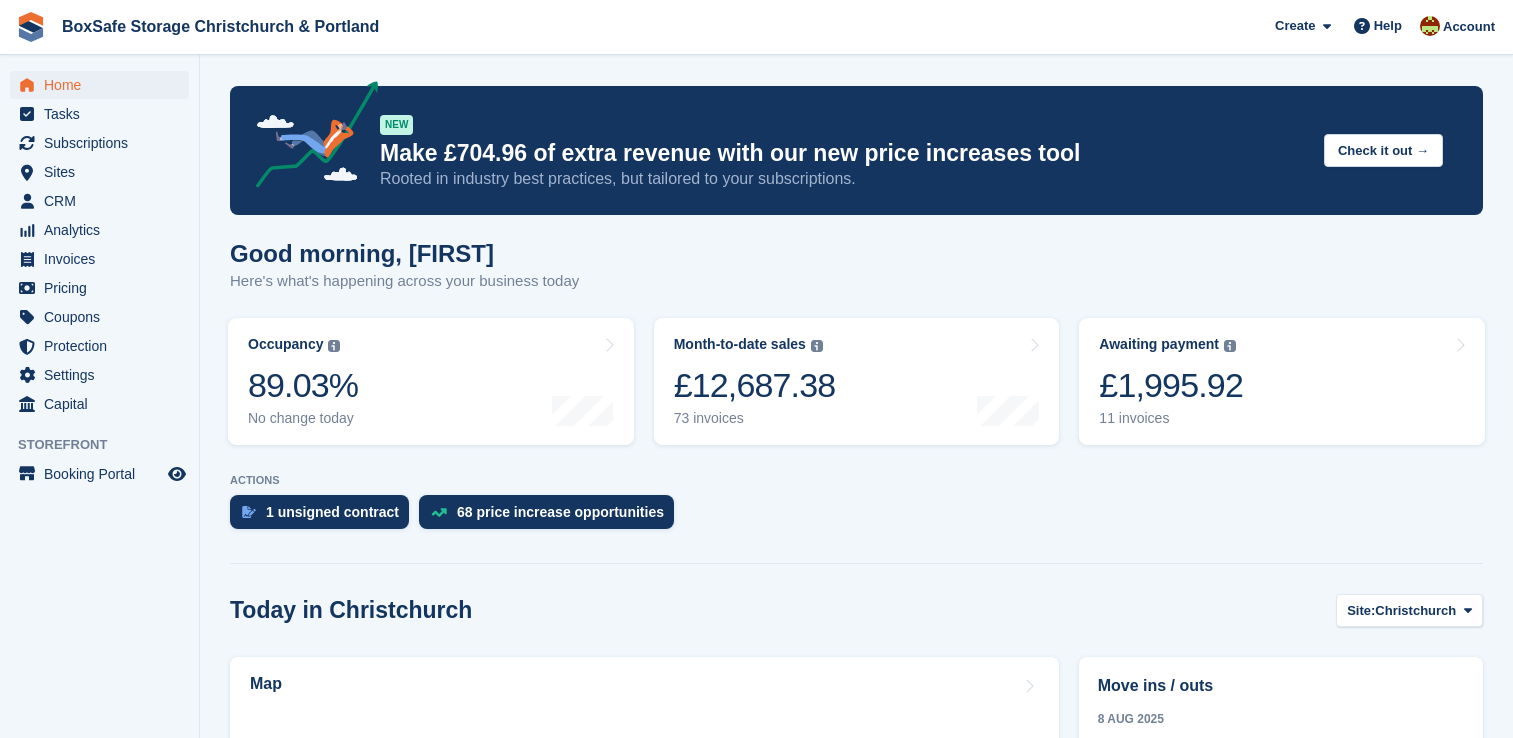 scroll, scrollTop: 0, scrollLeft: 0, axis: both 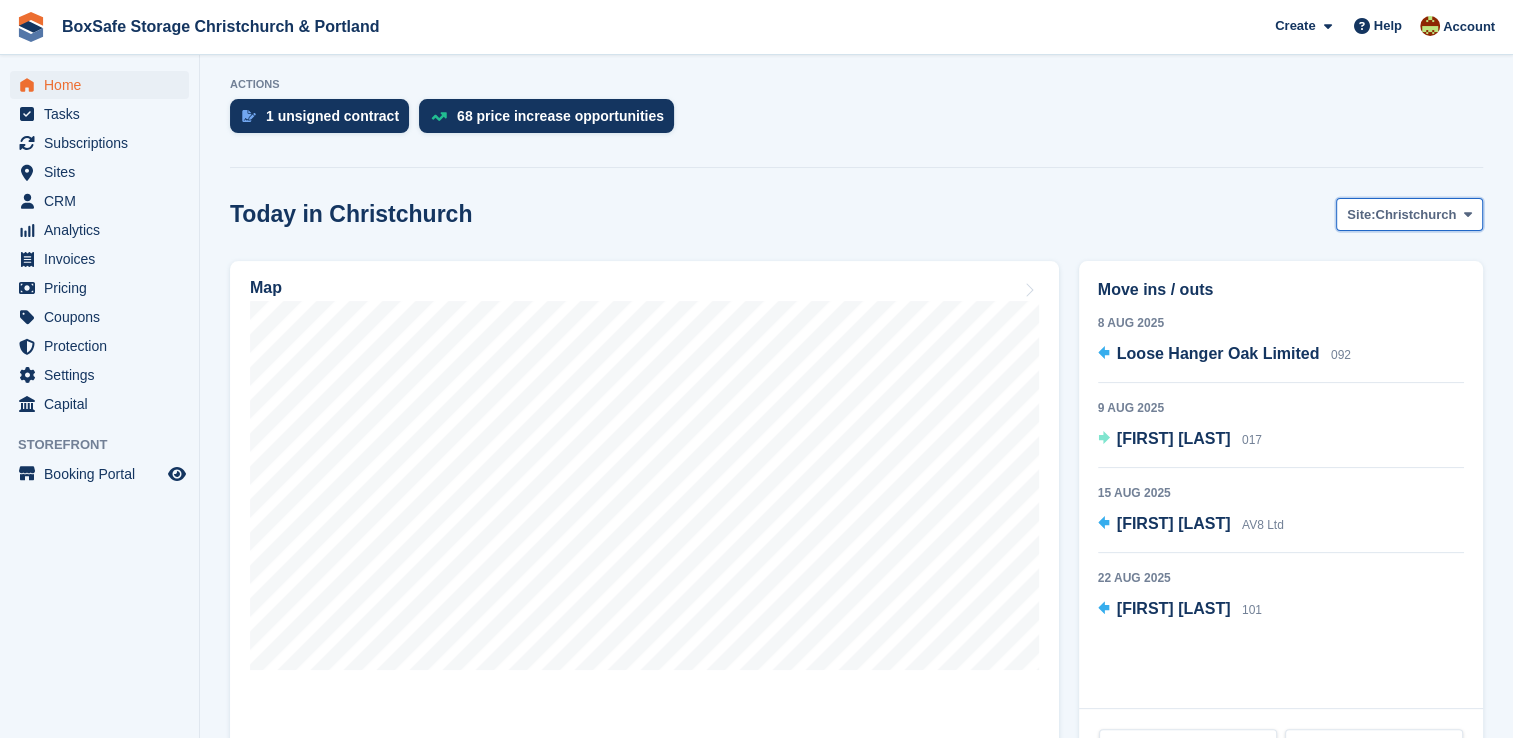 click on "Christchurch" at bounding box center (1415, 215) 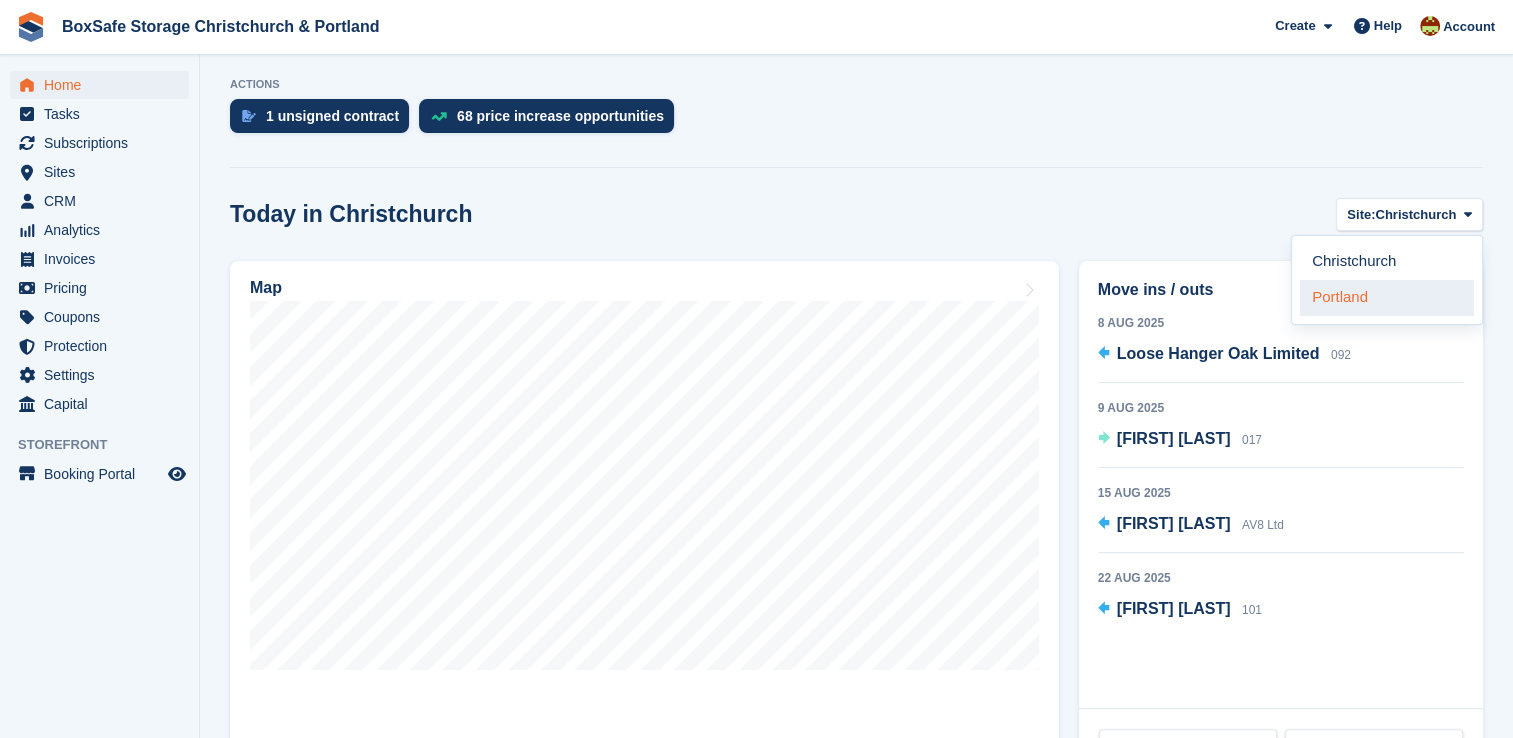 click on "Portland" at bounding box center [1387, 298] 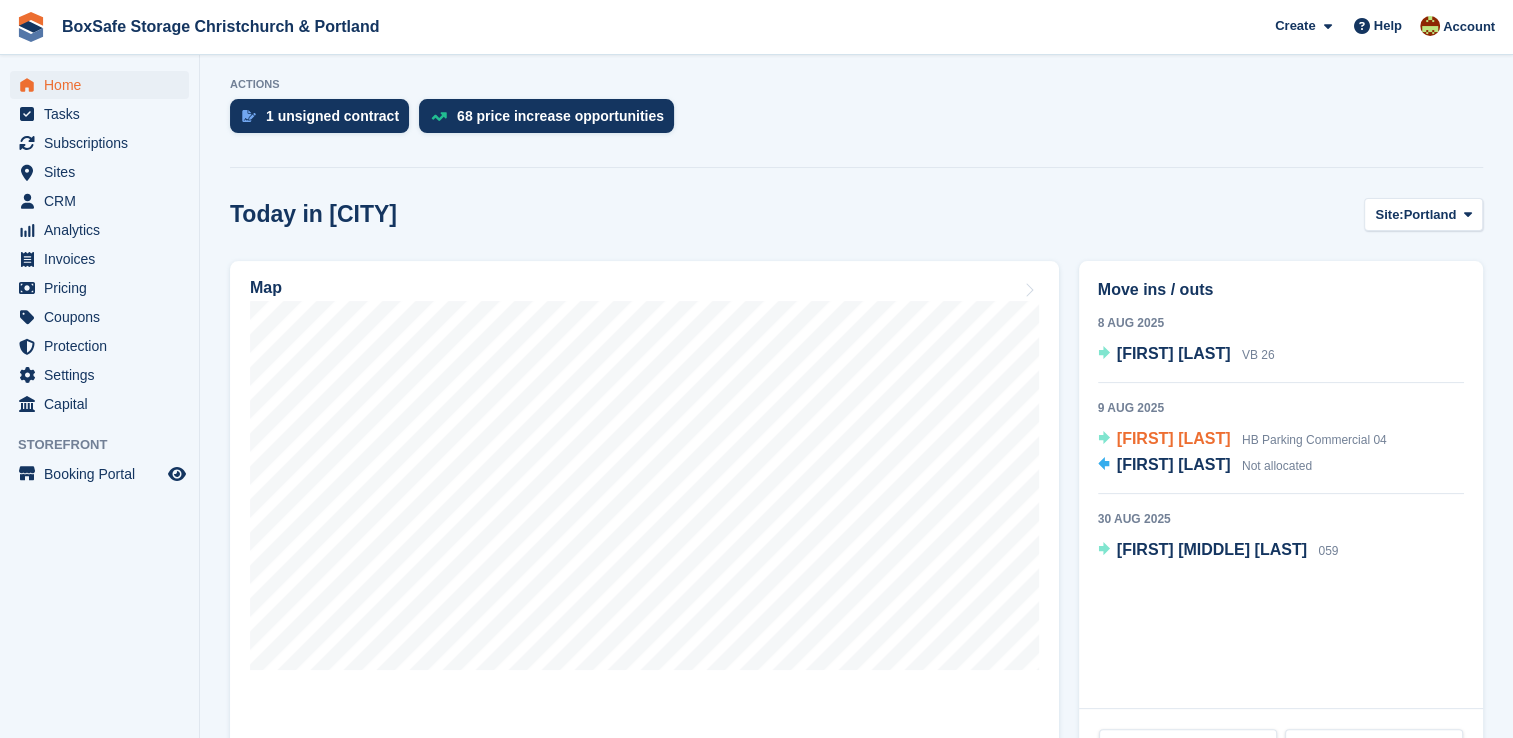 click on "[FIRST] [LAST]" at bounding box center (1174, 438) 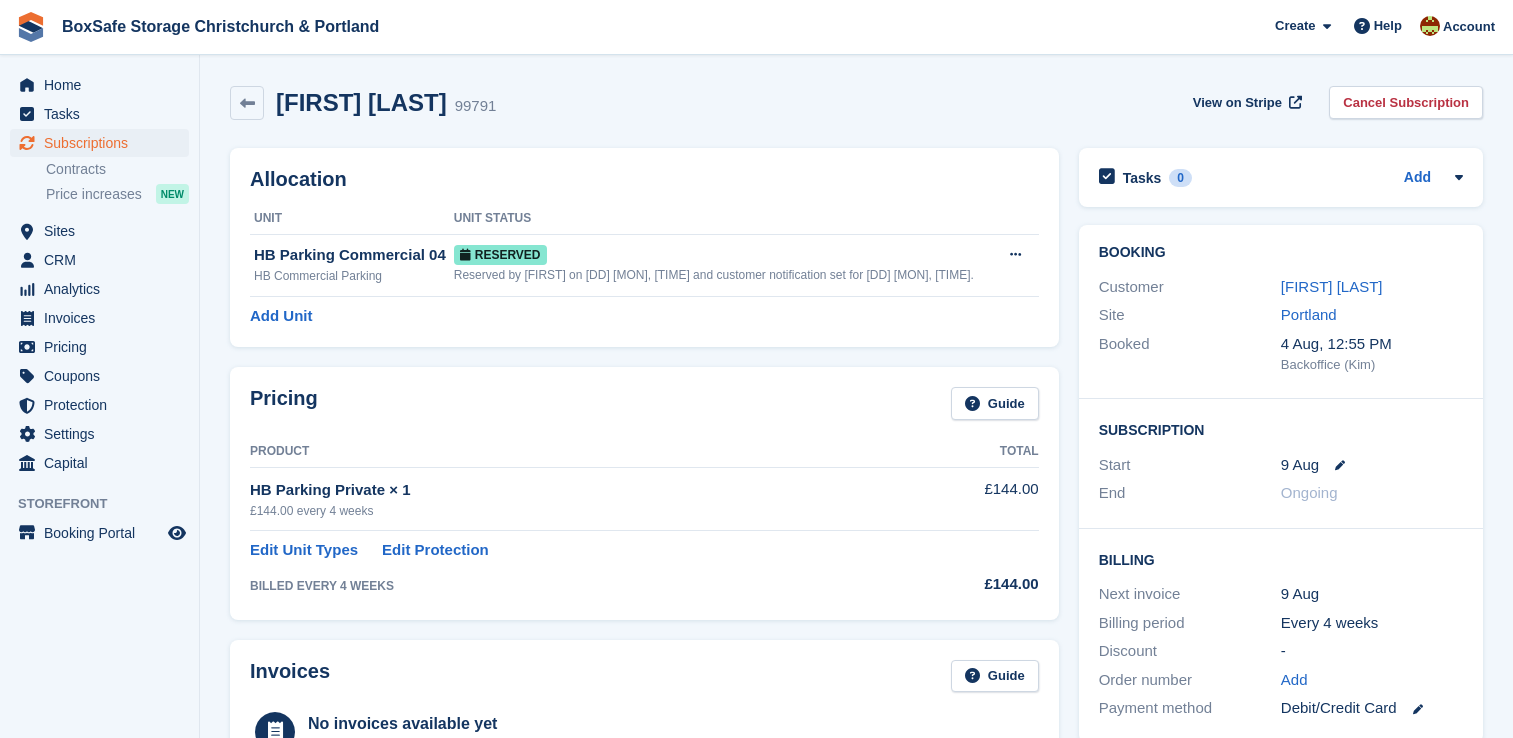 scroll, scrollTop: 0, scrollLeft: 0, axis: both 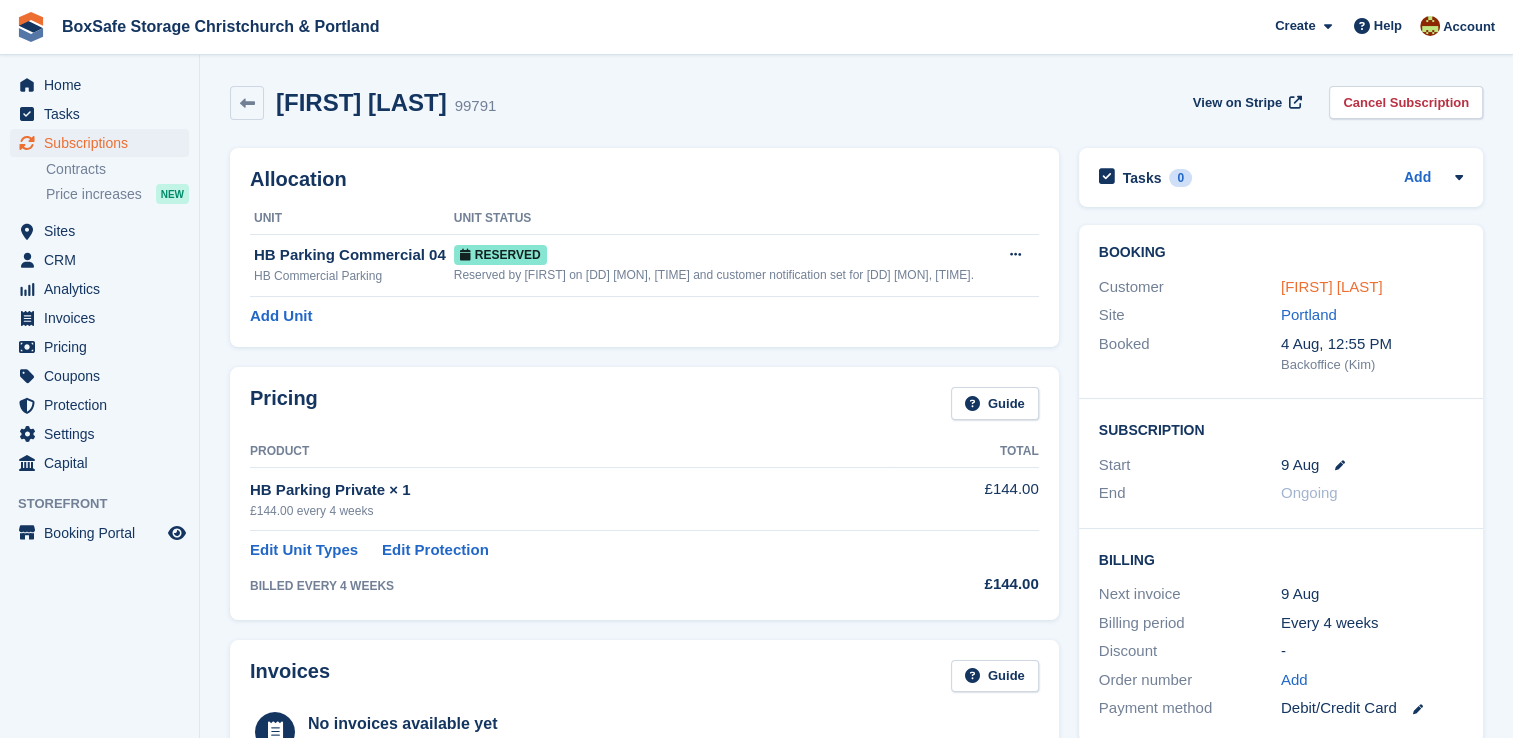 click on "[FIRST] [LAST]" at bounding box center [1332, 286] 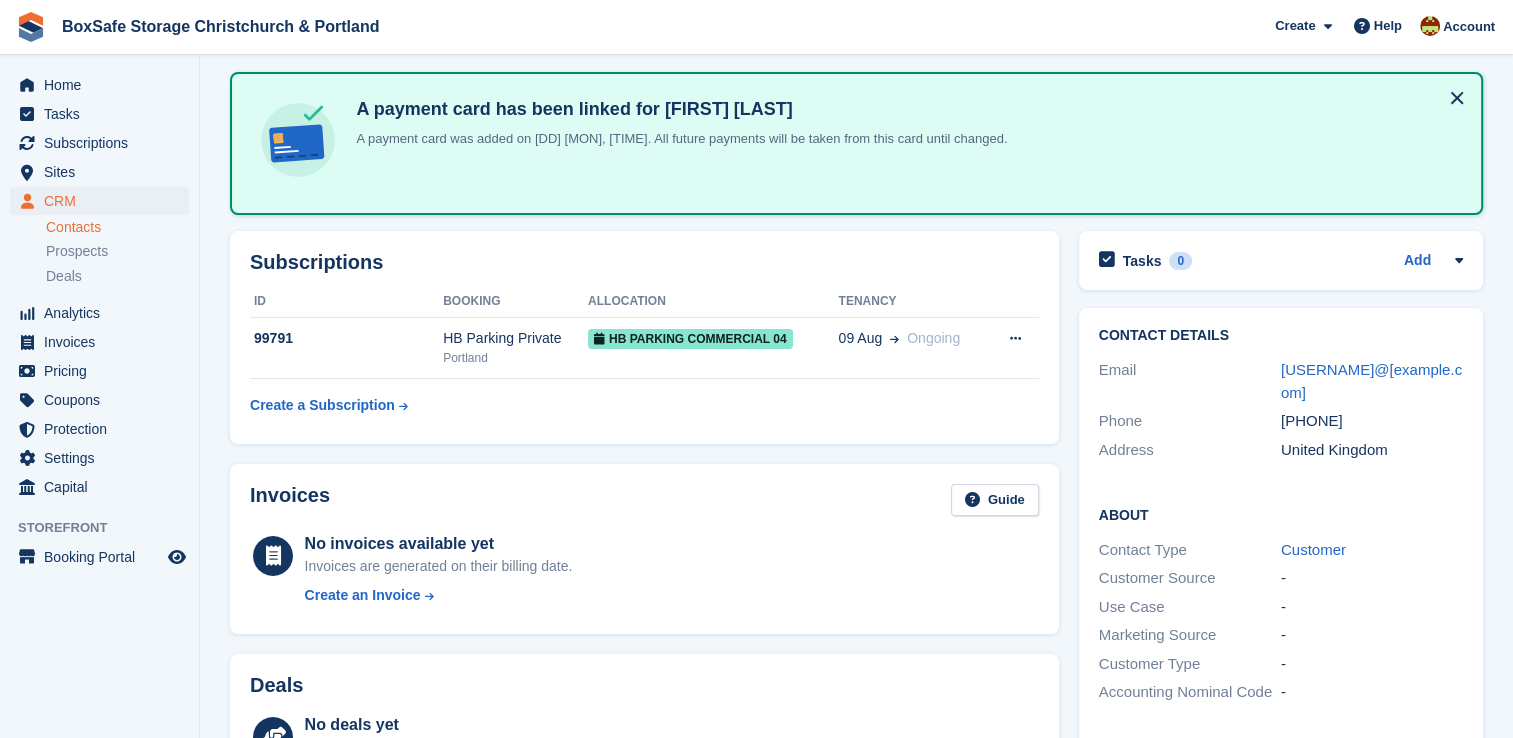 scroll, scrollTop: 0, scrollLeft: 0, axis: both 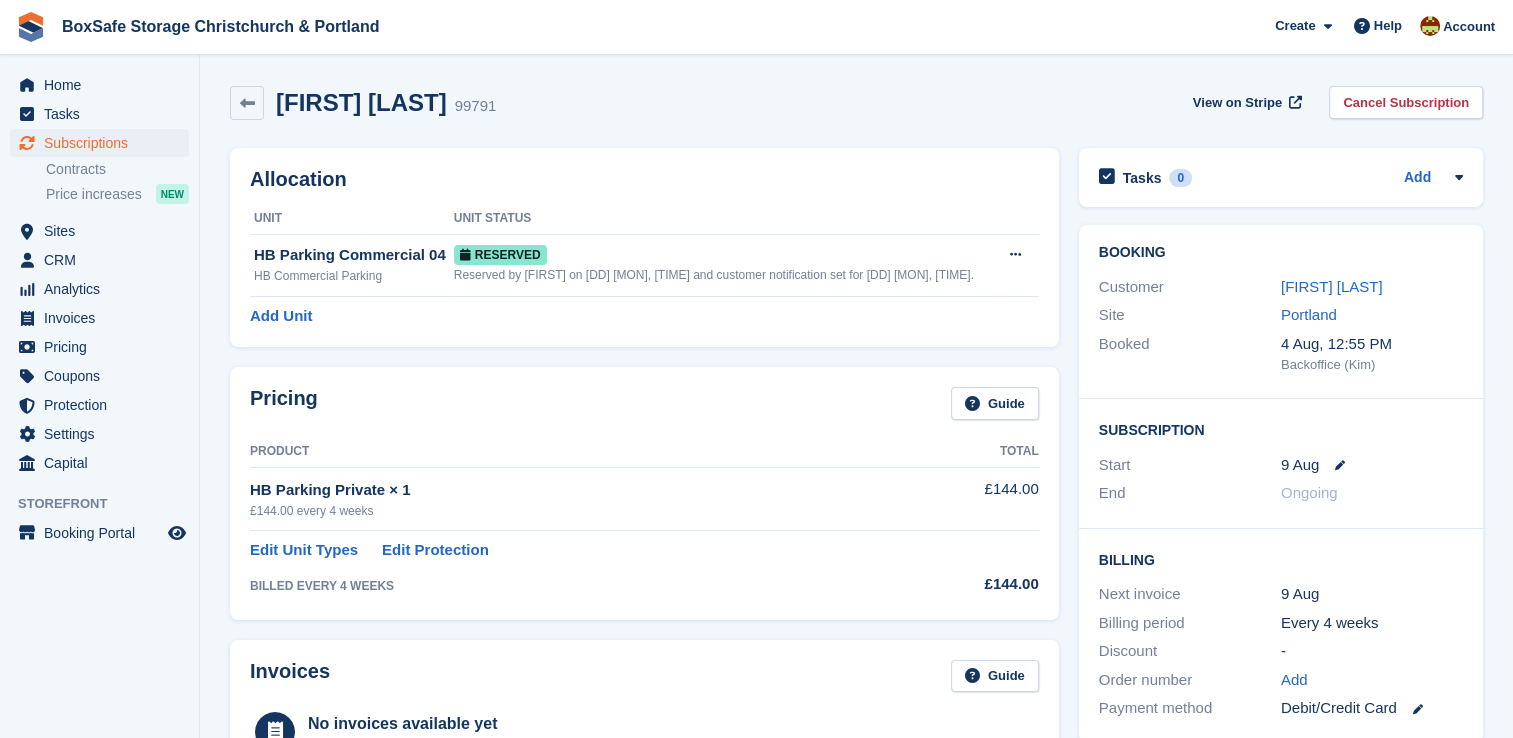 click on "Invoices
Guide" at bounding box center [644, 682] 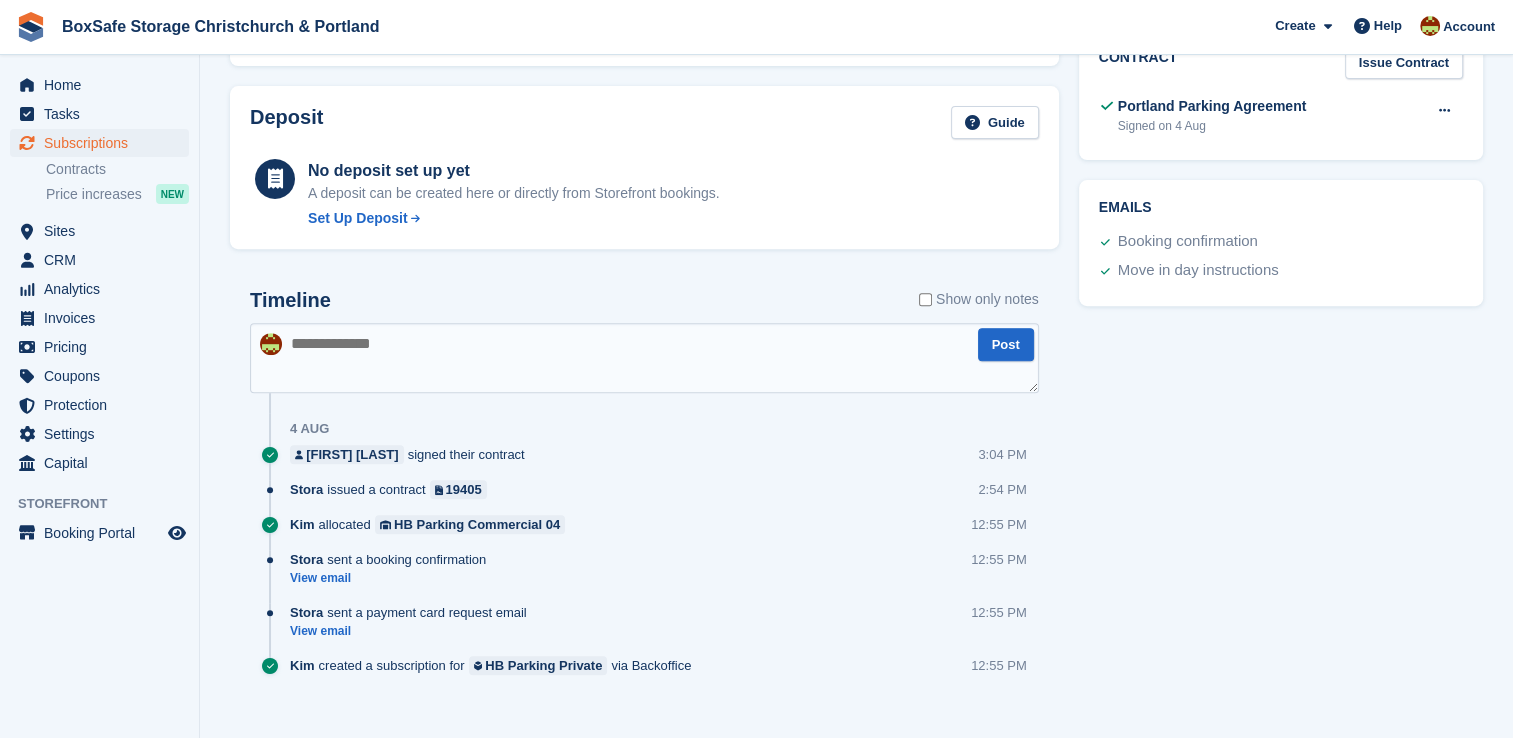 scroll, scrollTop: 757, scrollLeft: 0, axis: vertical 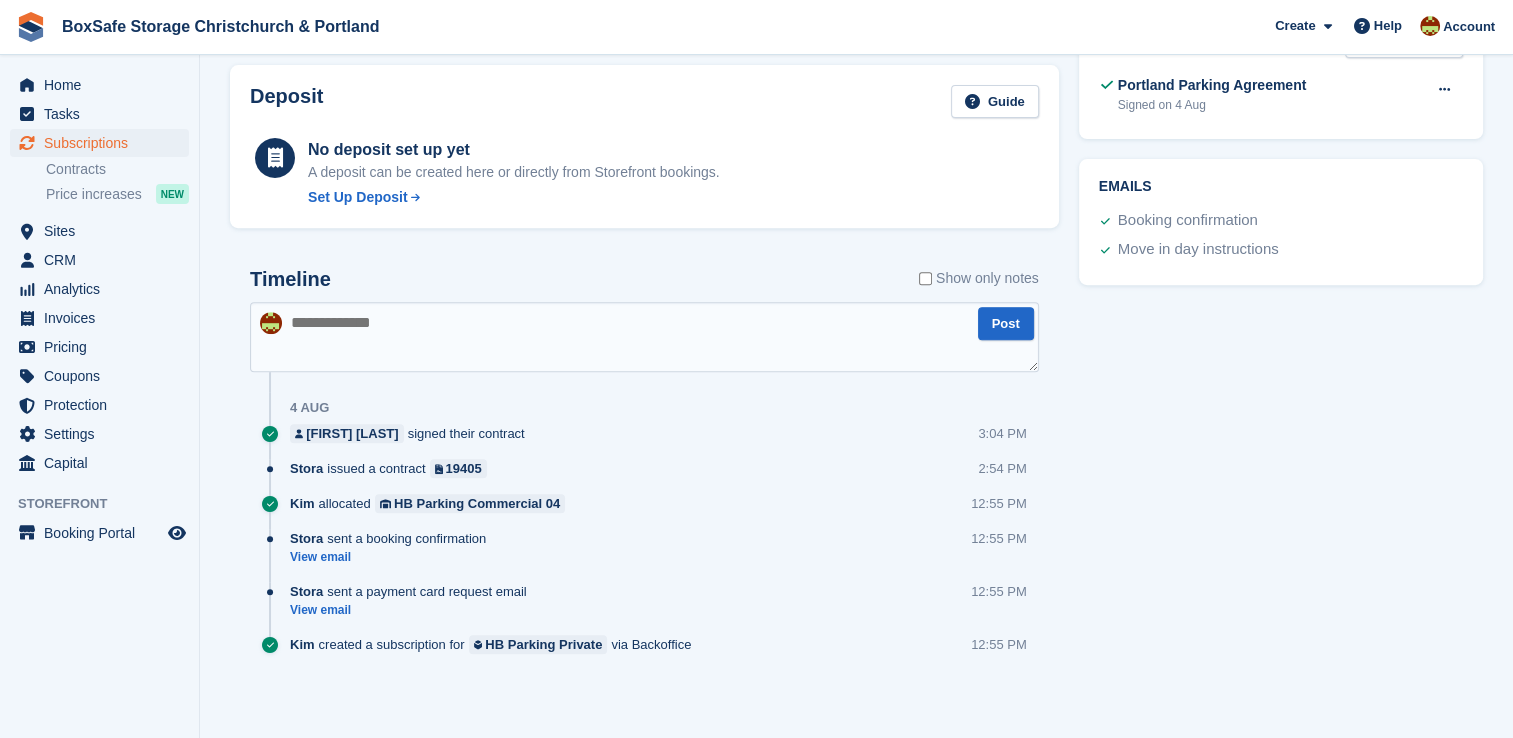 click at bounding box center [644, 337] 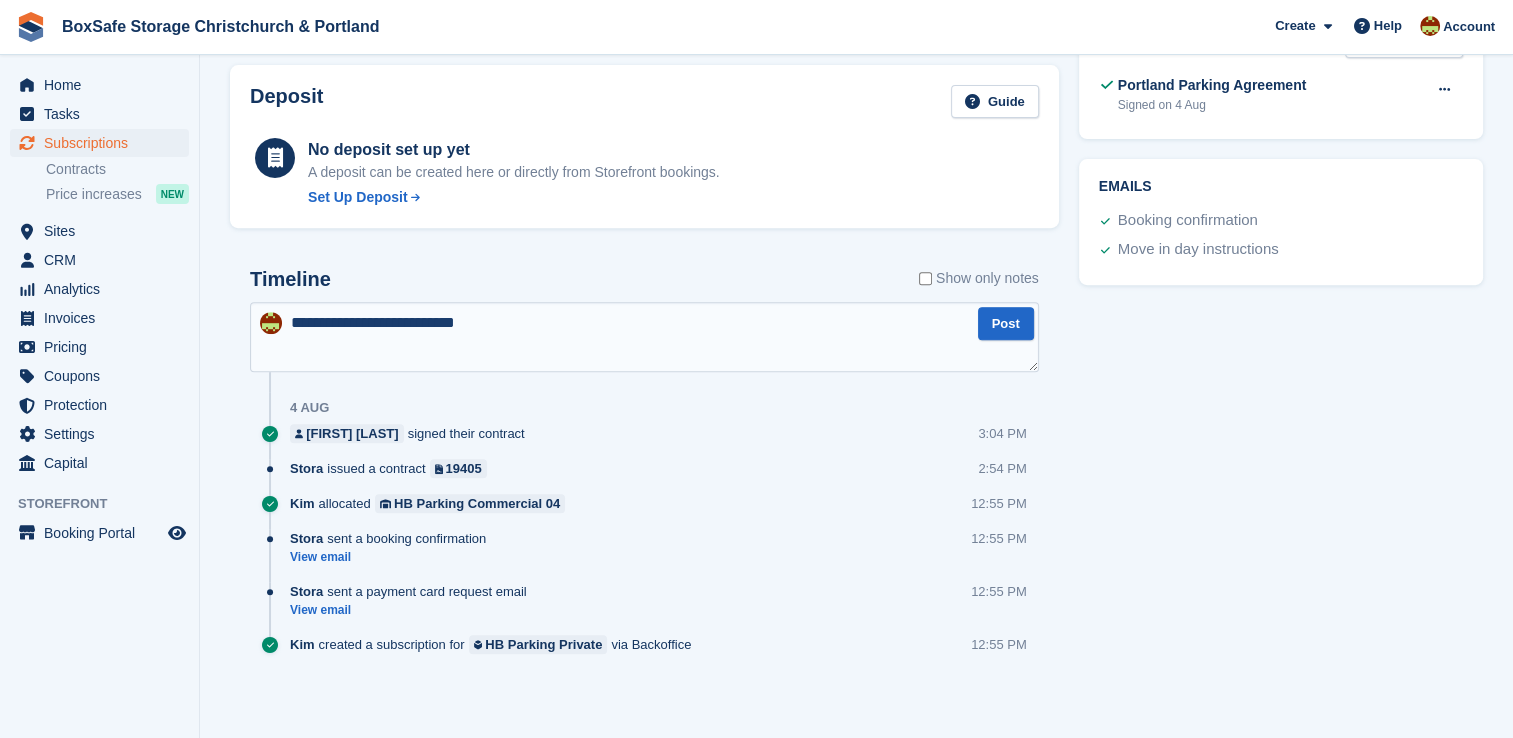 type on "**********" 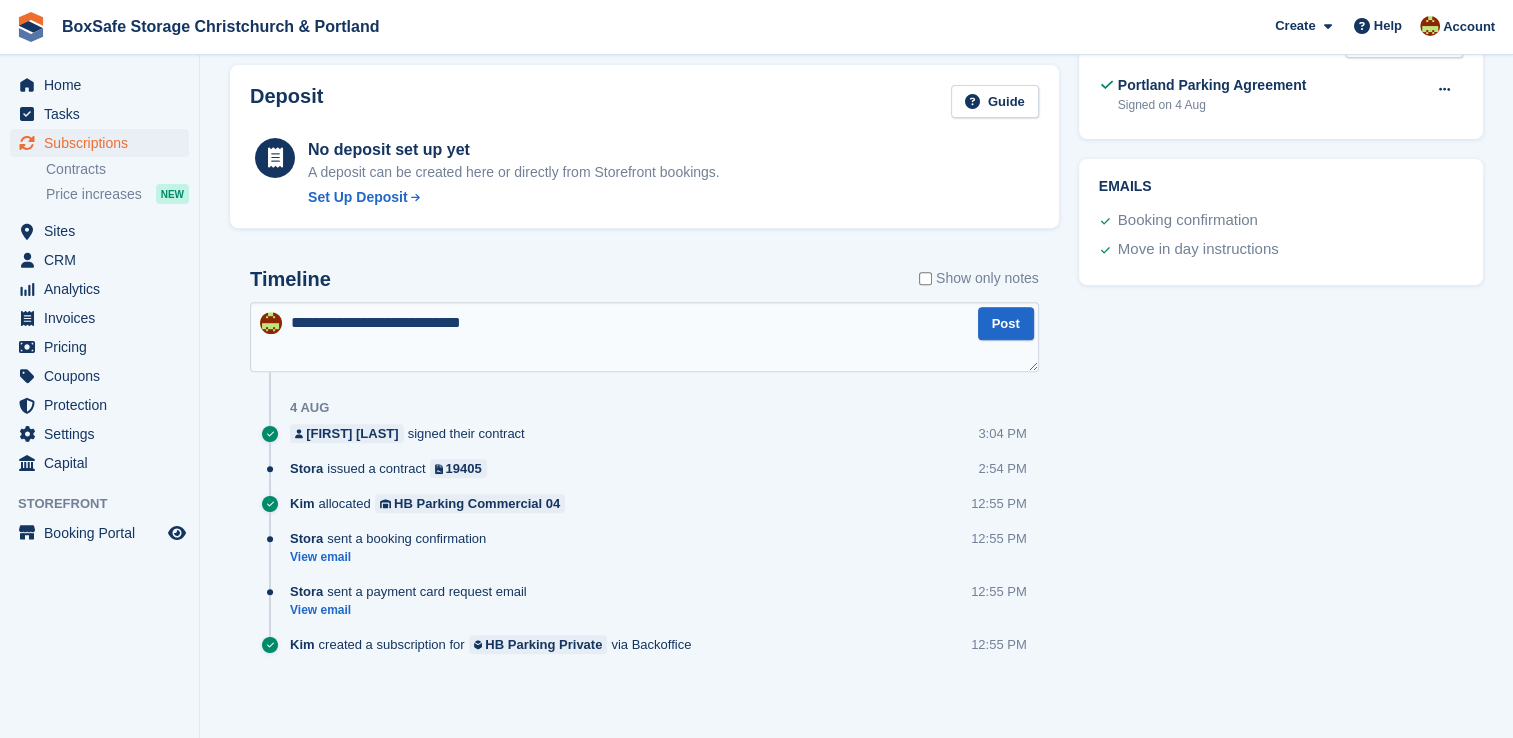 type 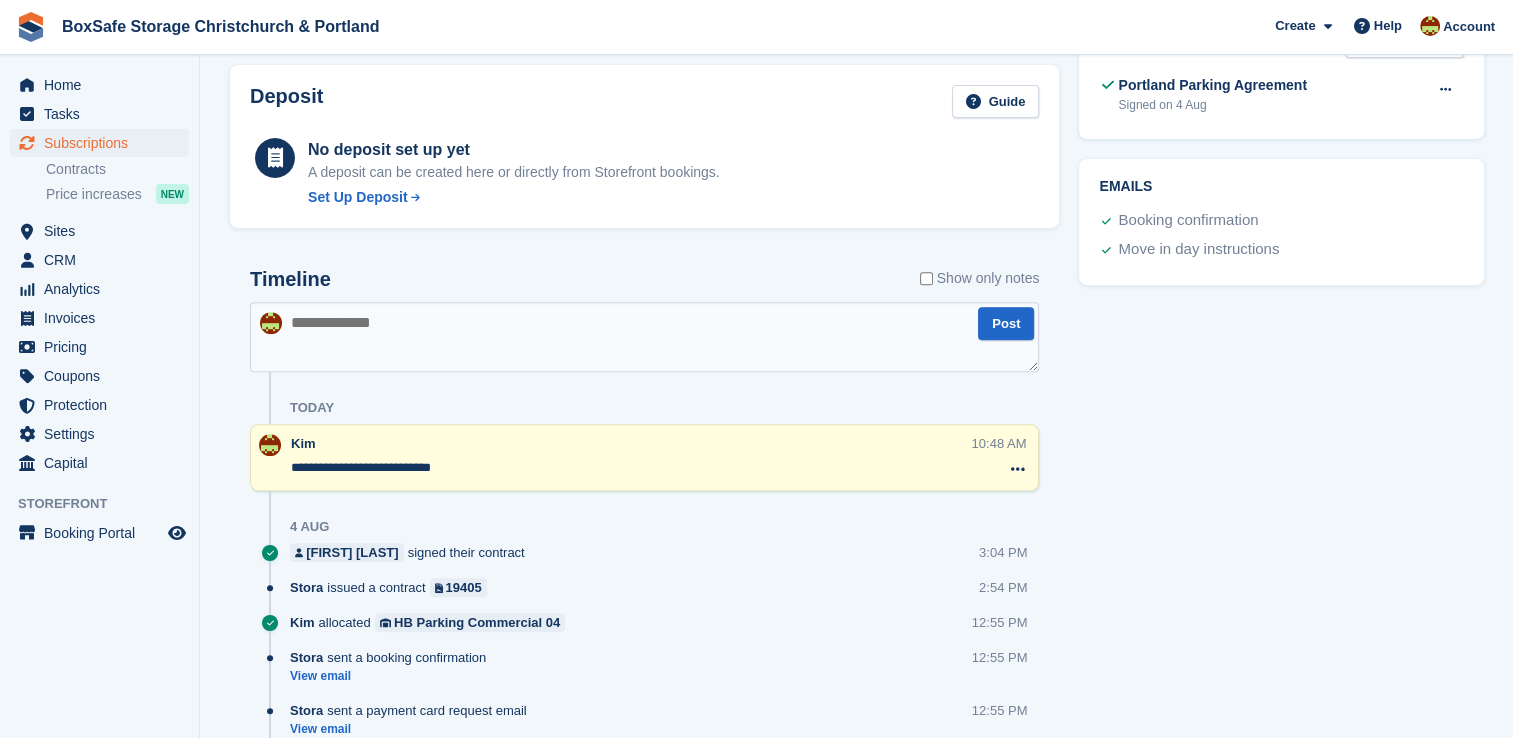 click at bounding box center [644, 337] 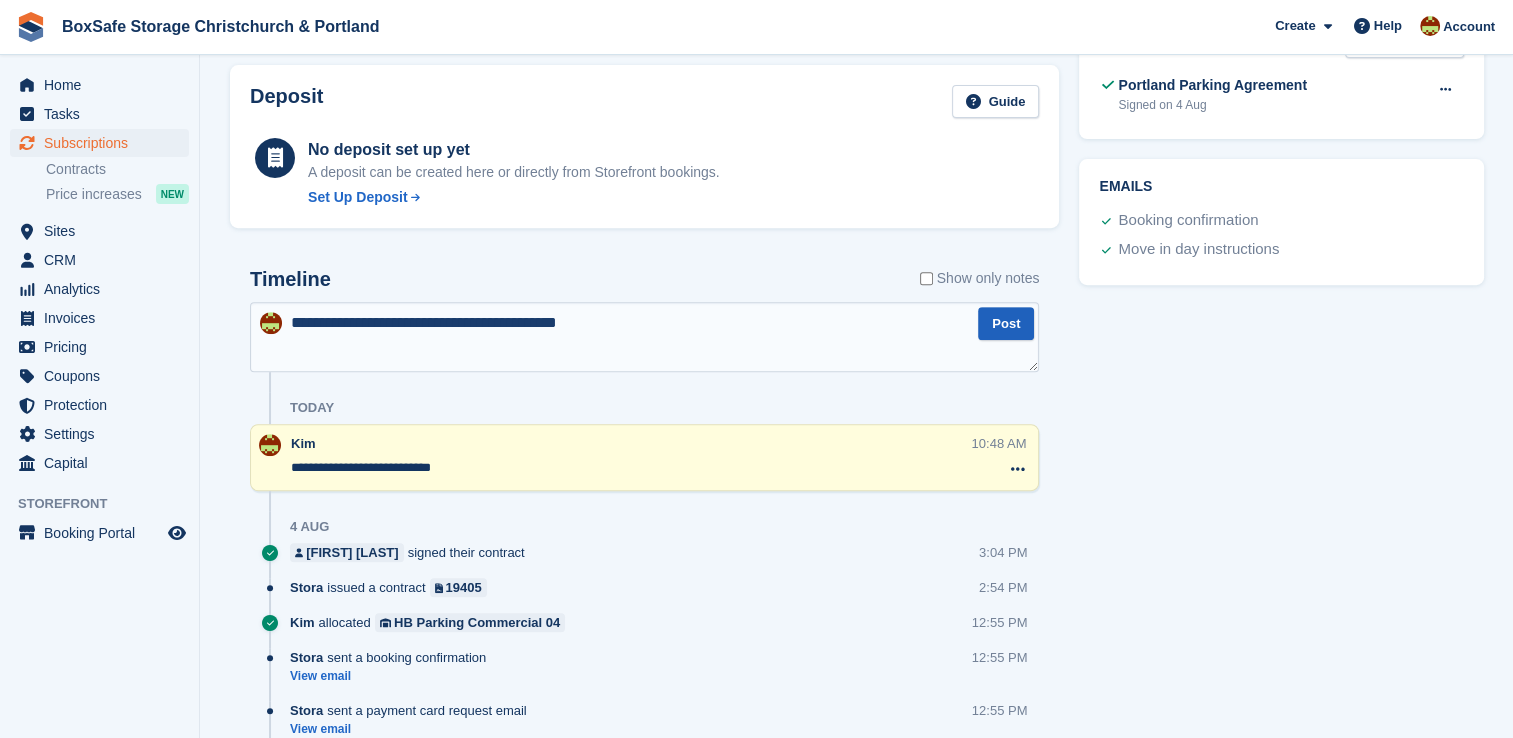 type on "**********" 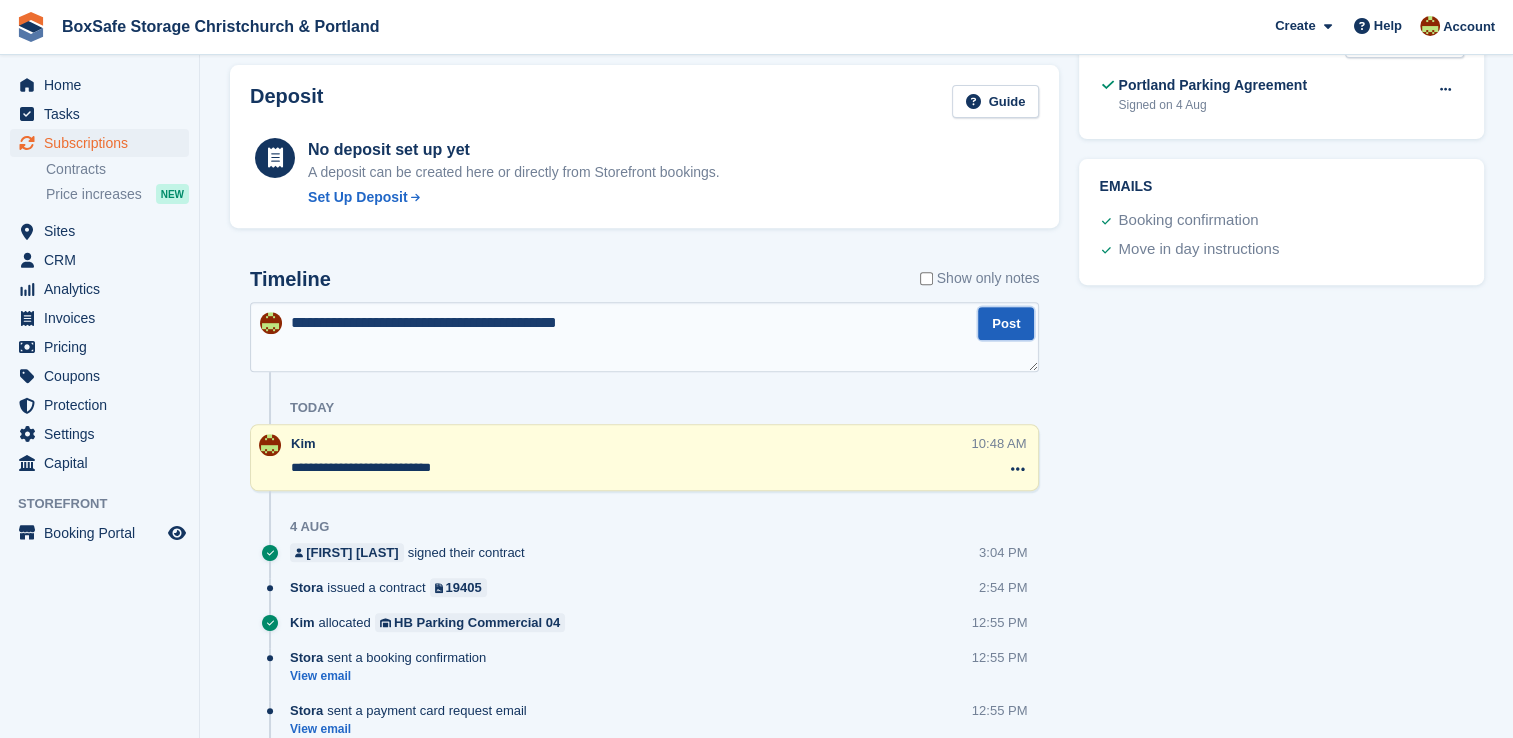 click on "Post" at bounding box center (1006, 323) 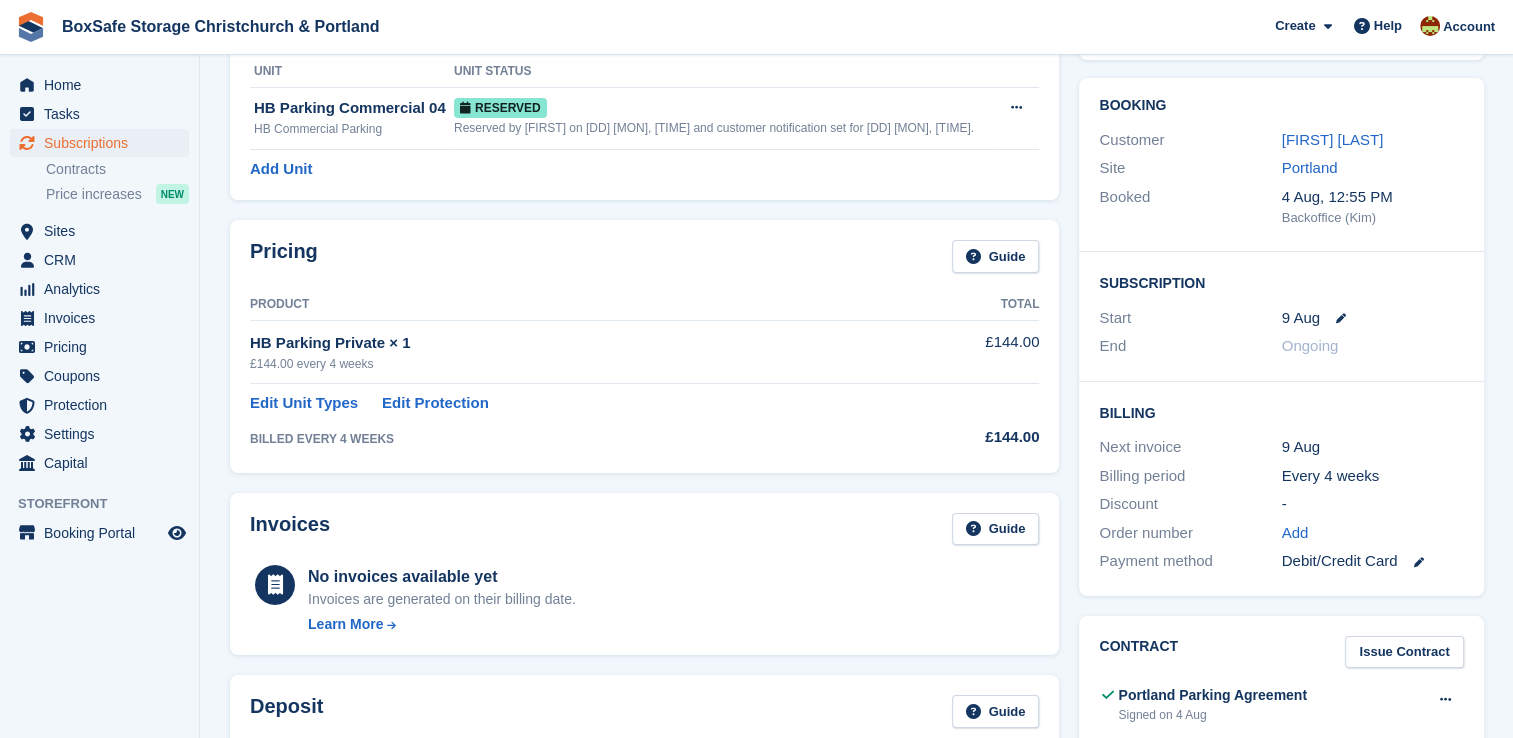 scroll, scrollTop: 191, scrollLeft: 0, axis: vertical 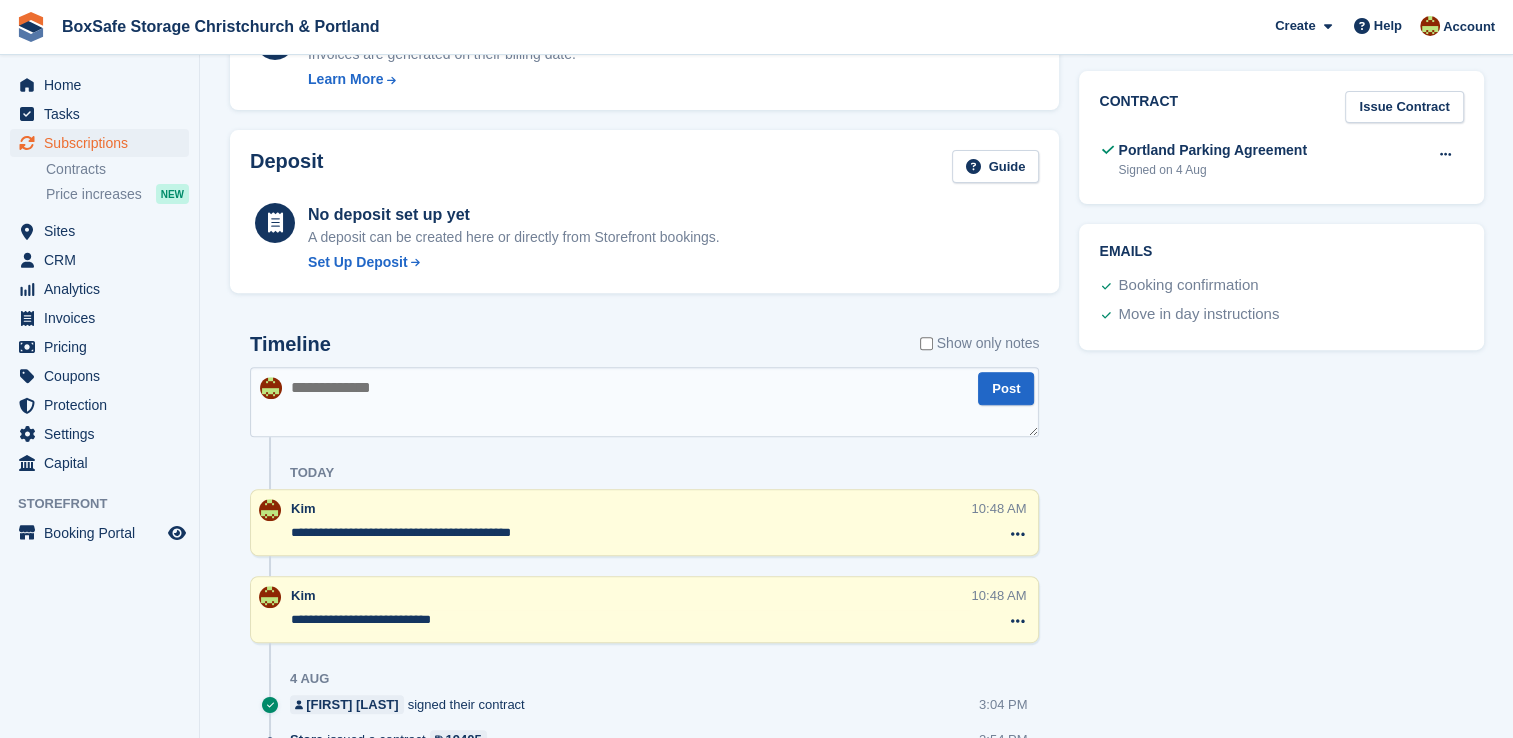 click at bounding box center [644, 402] 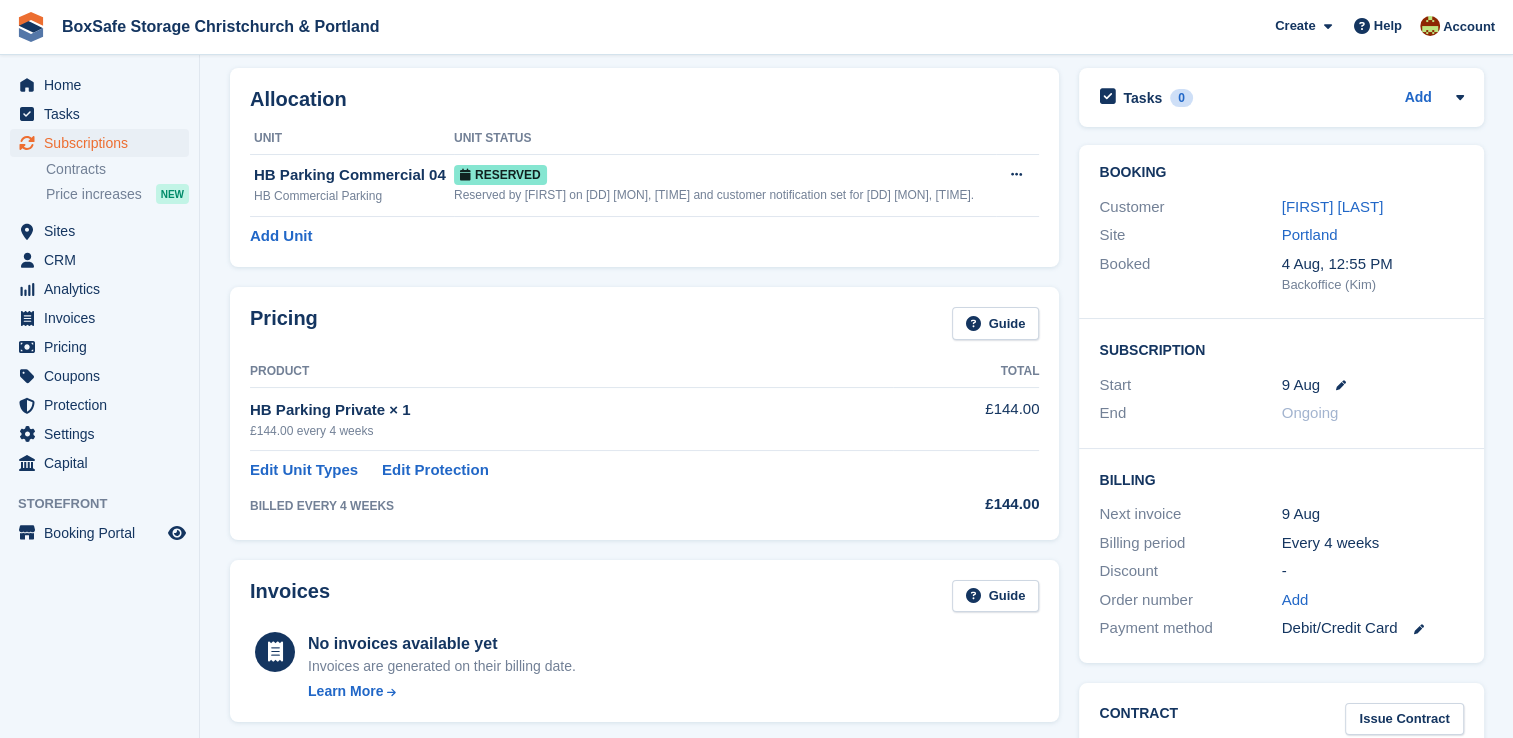 scroll, scrollTop: 68, scrollLeft: 0, axis: vertical 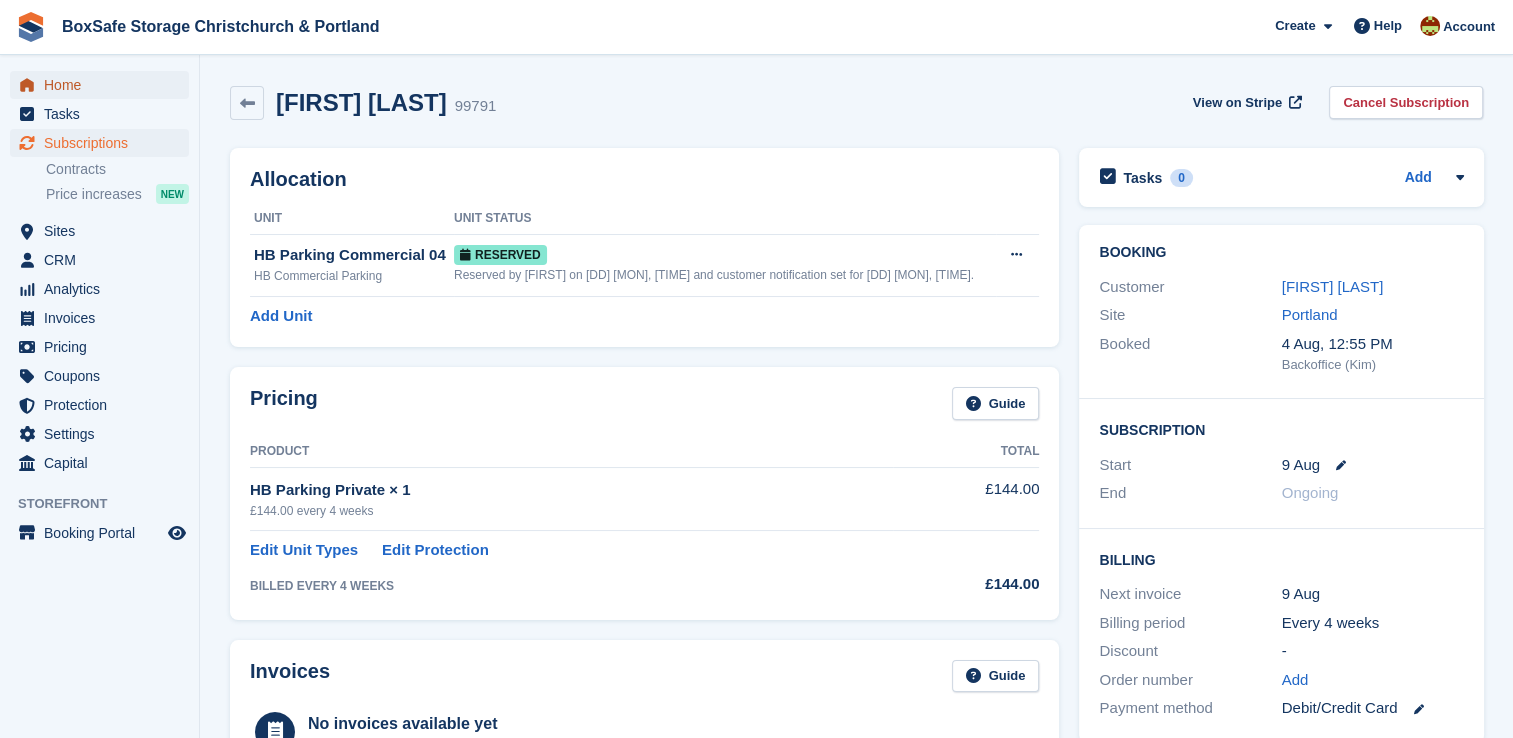 click on "Home" at bounding box center [104, 85] 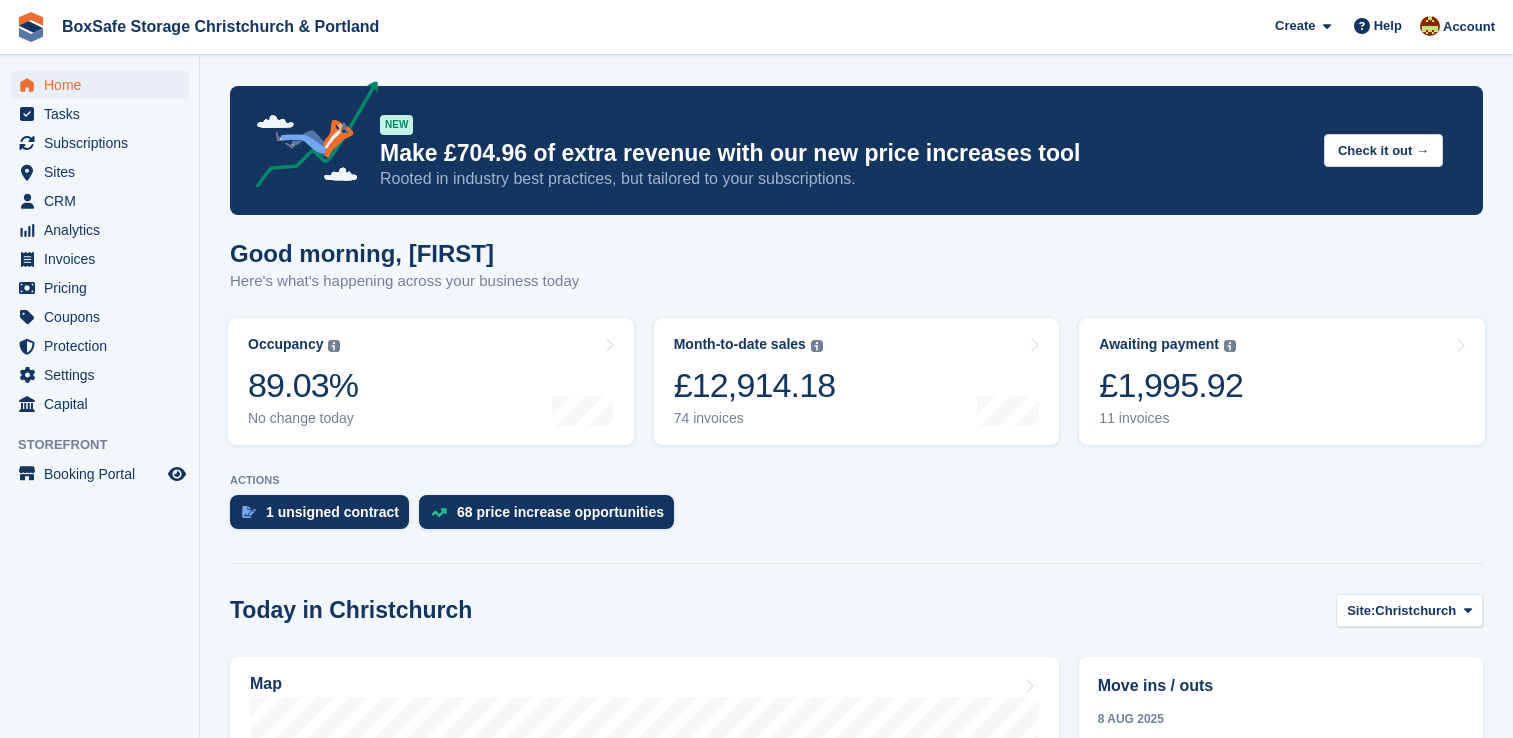 scroll, scrollTop: 0, scrollLeft: 0, axis: both 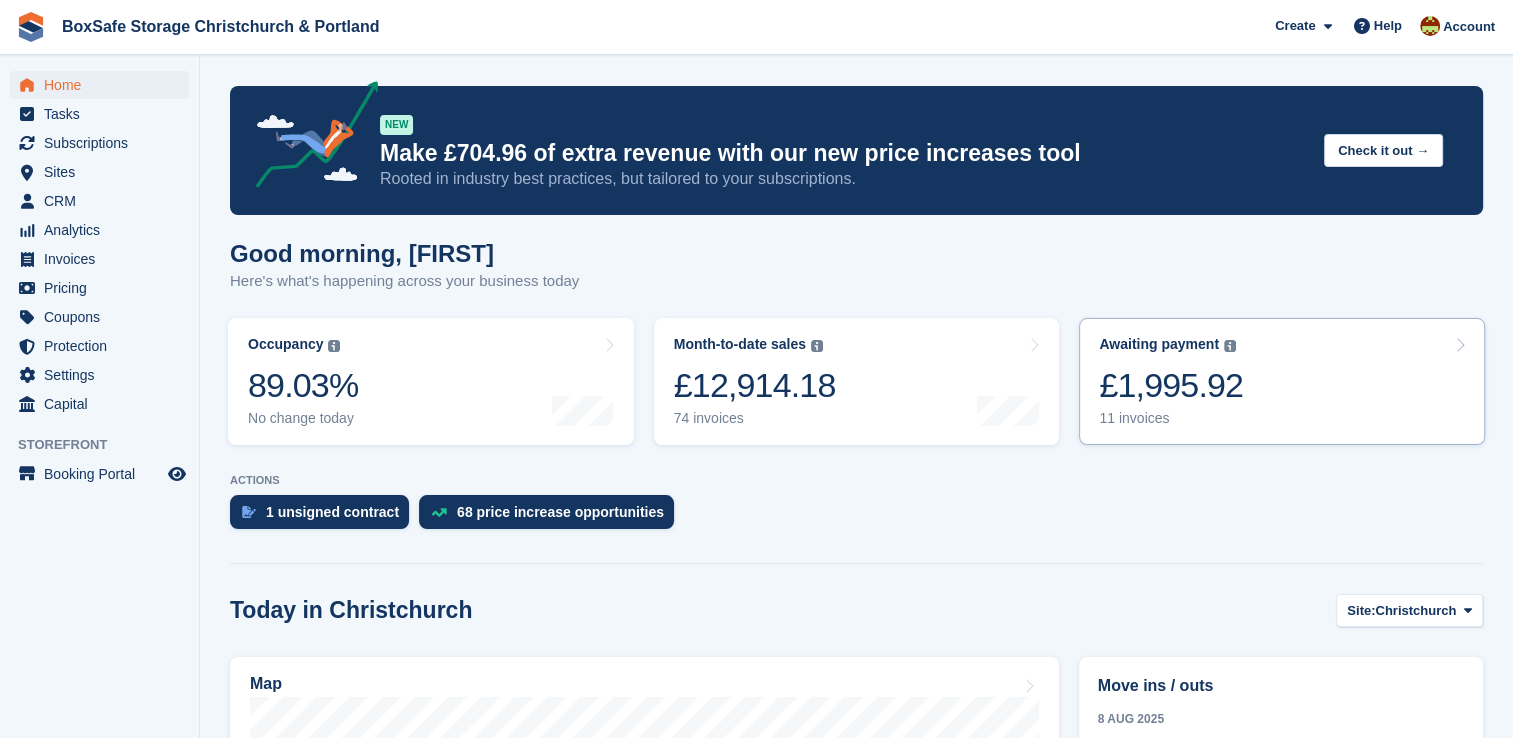 click on "£1,995.92" at bounding box center [1171, 385] 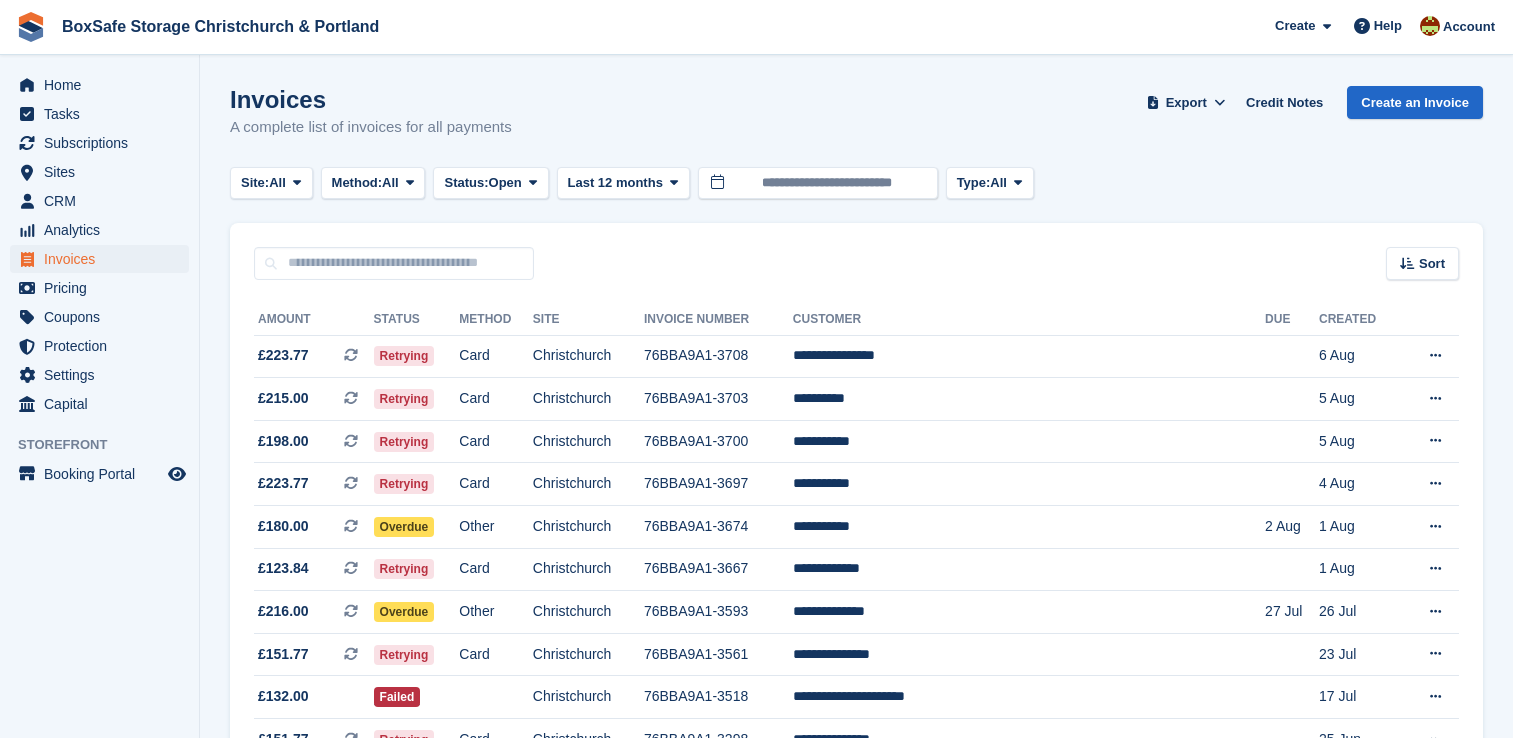 scroll, scrollTop: 0, scrollLeft: 0, axis: both 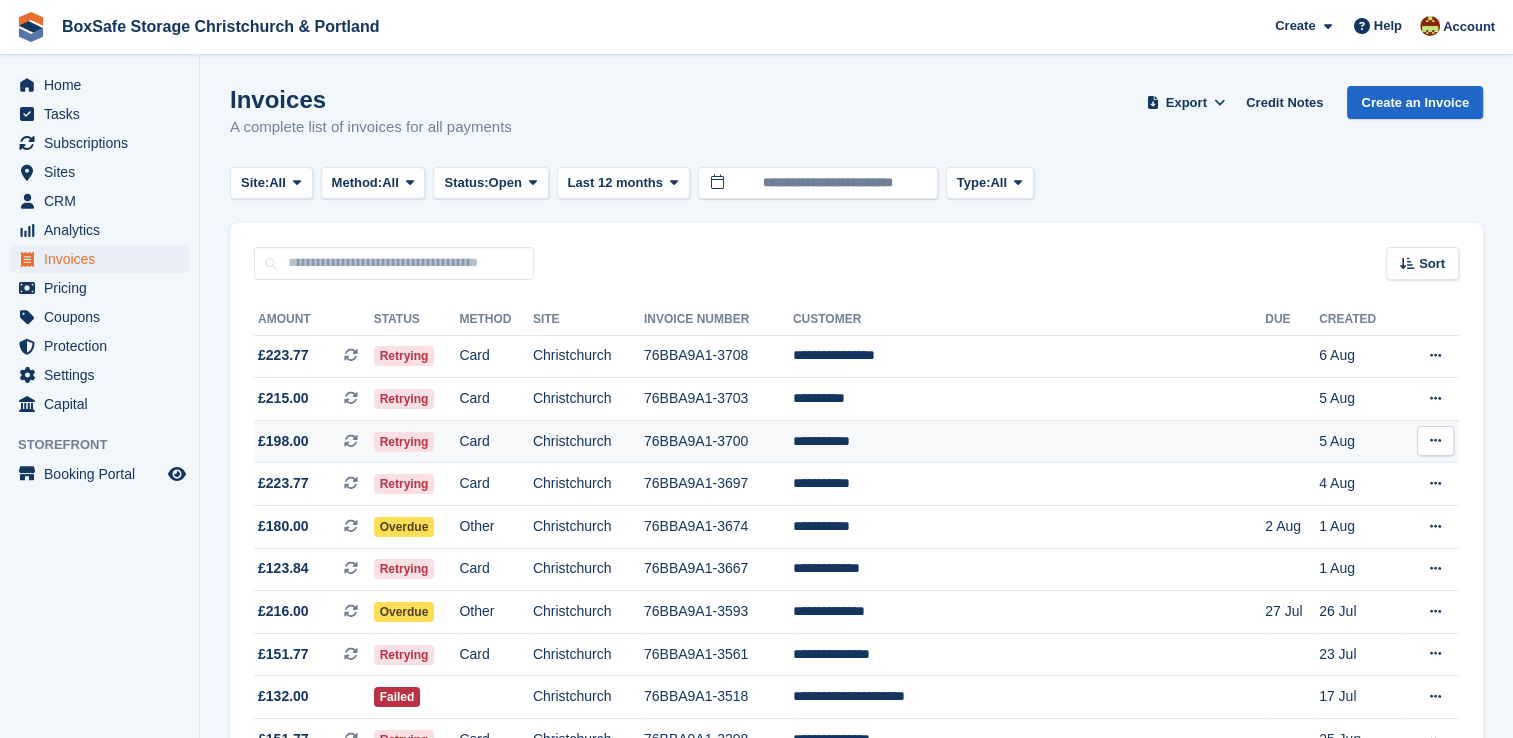 click on "**********" at bounding box center (1029, 441) 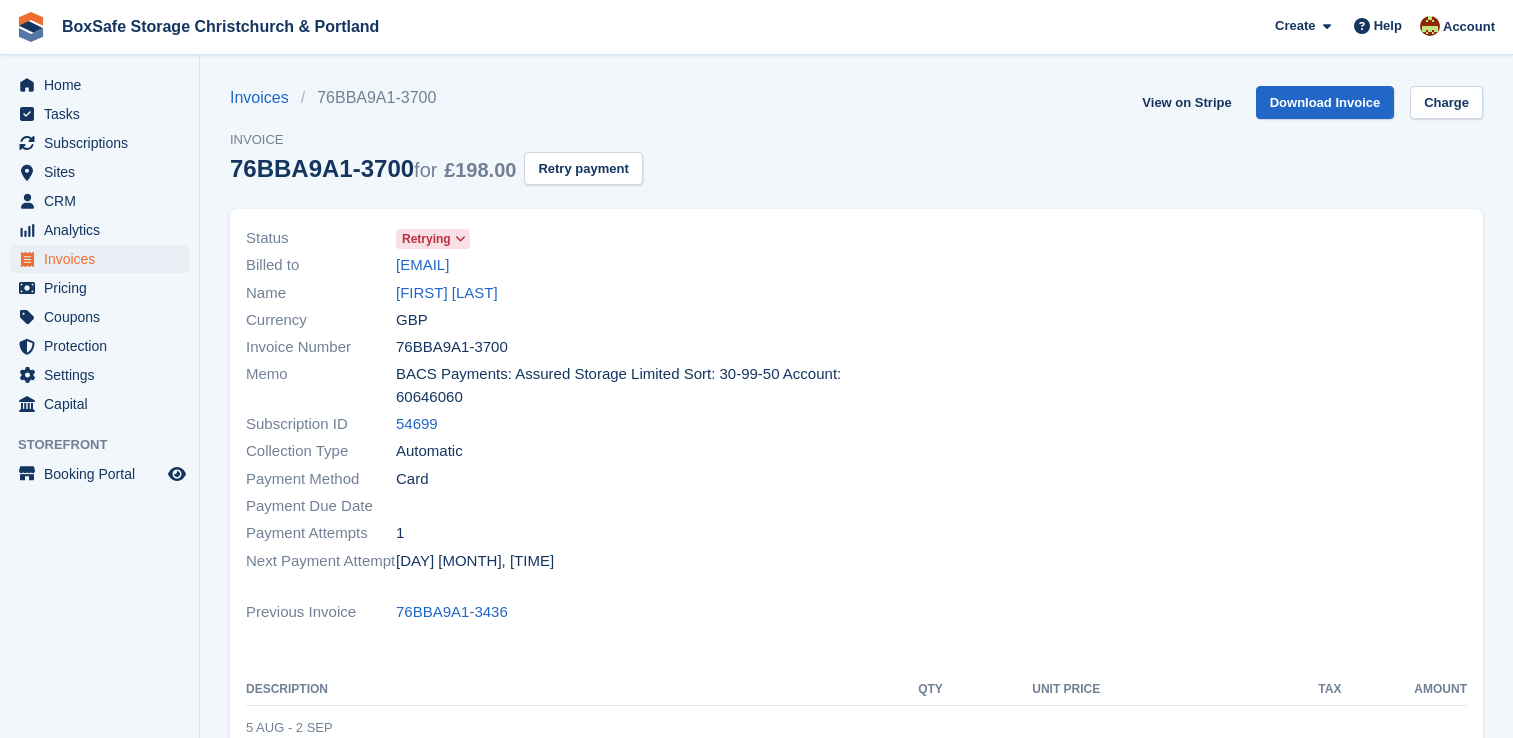 scroll, scrollTop: 0, scrollLeft: 0, axis: both 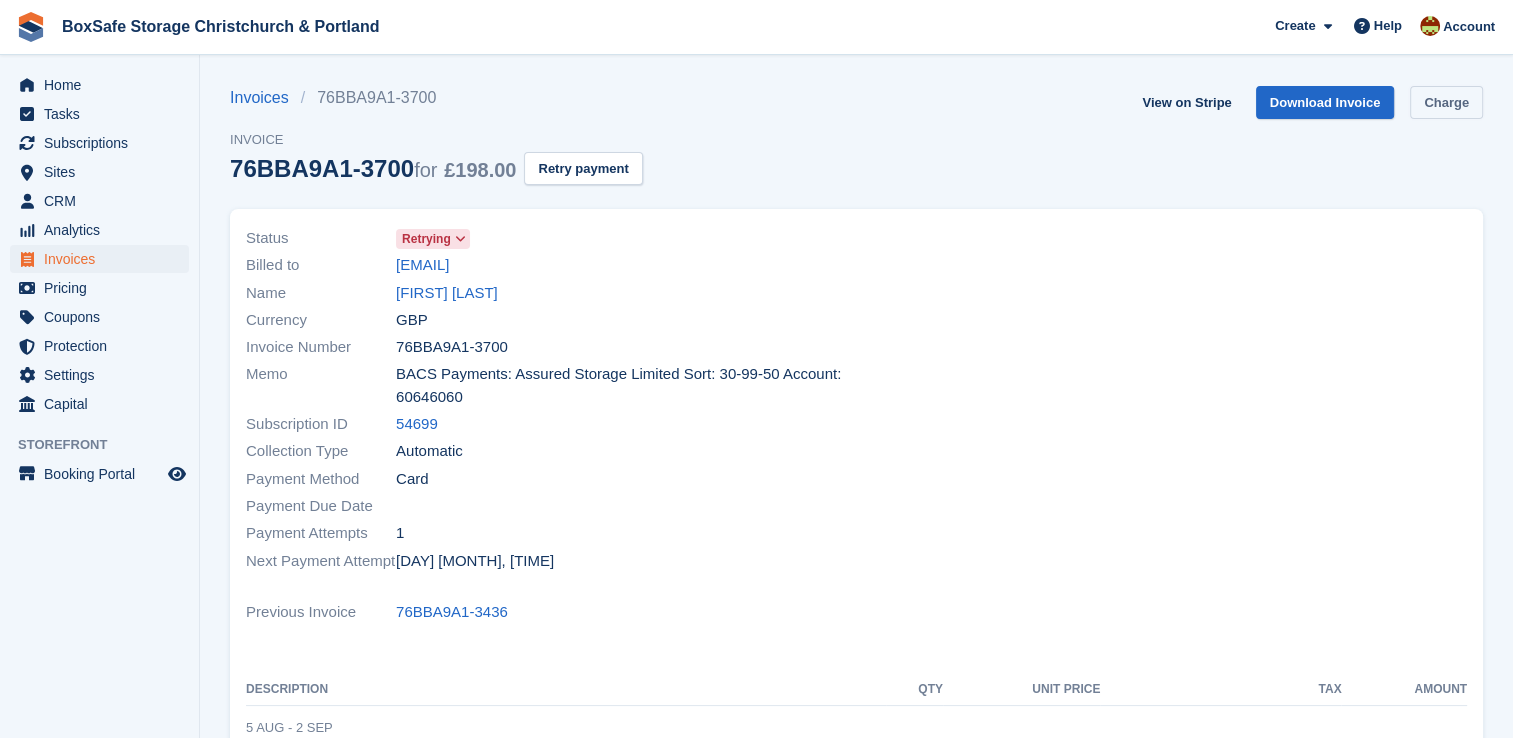 click on "Charge" at bounding box center (1446, 102) 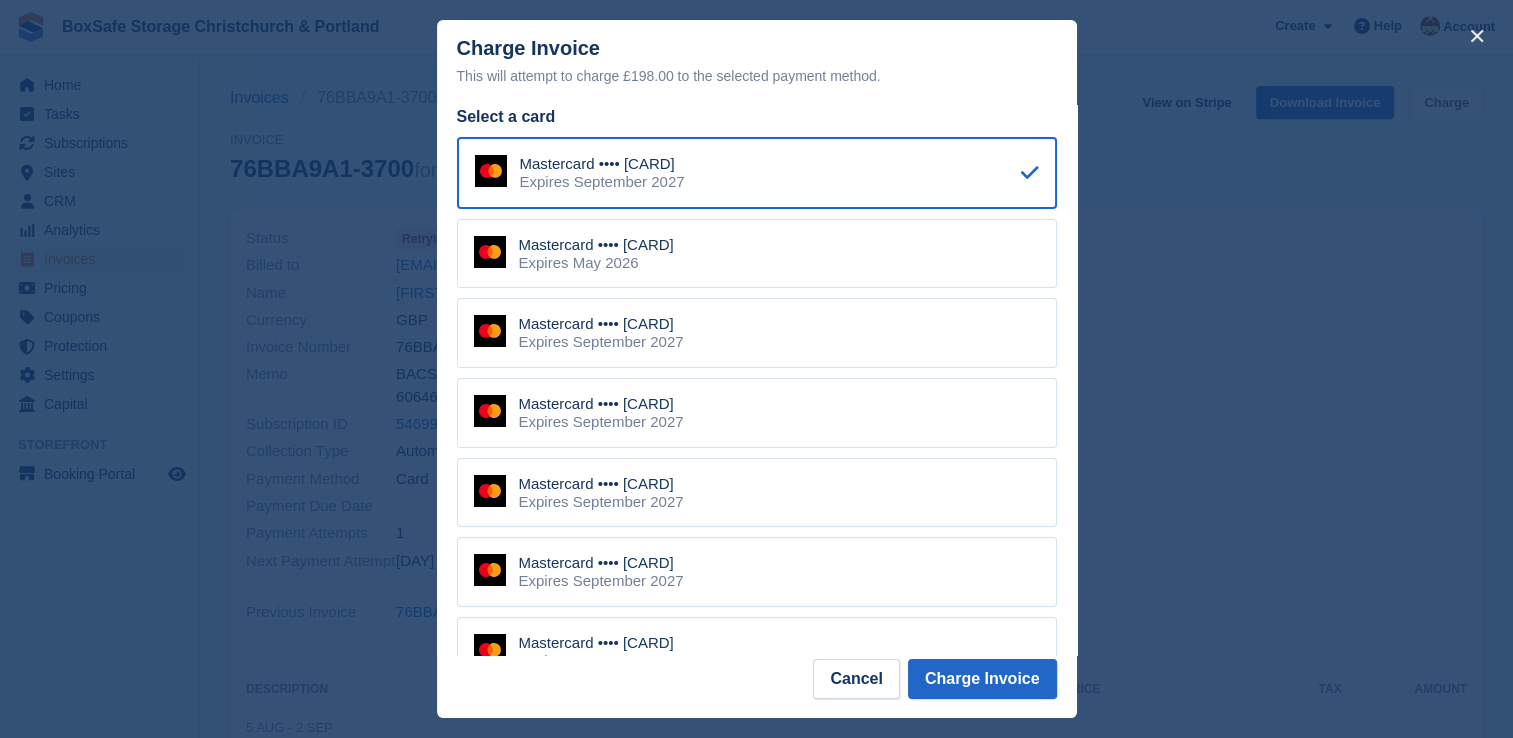 scroll, scrollTop: 167, scrollLeft: 0, axis: vertical 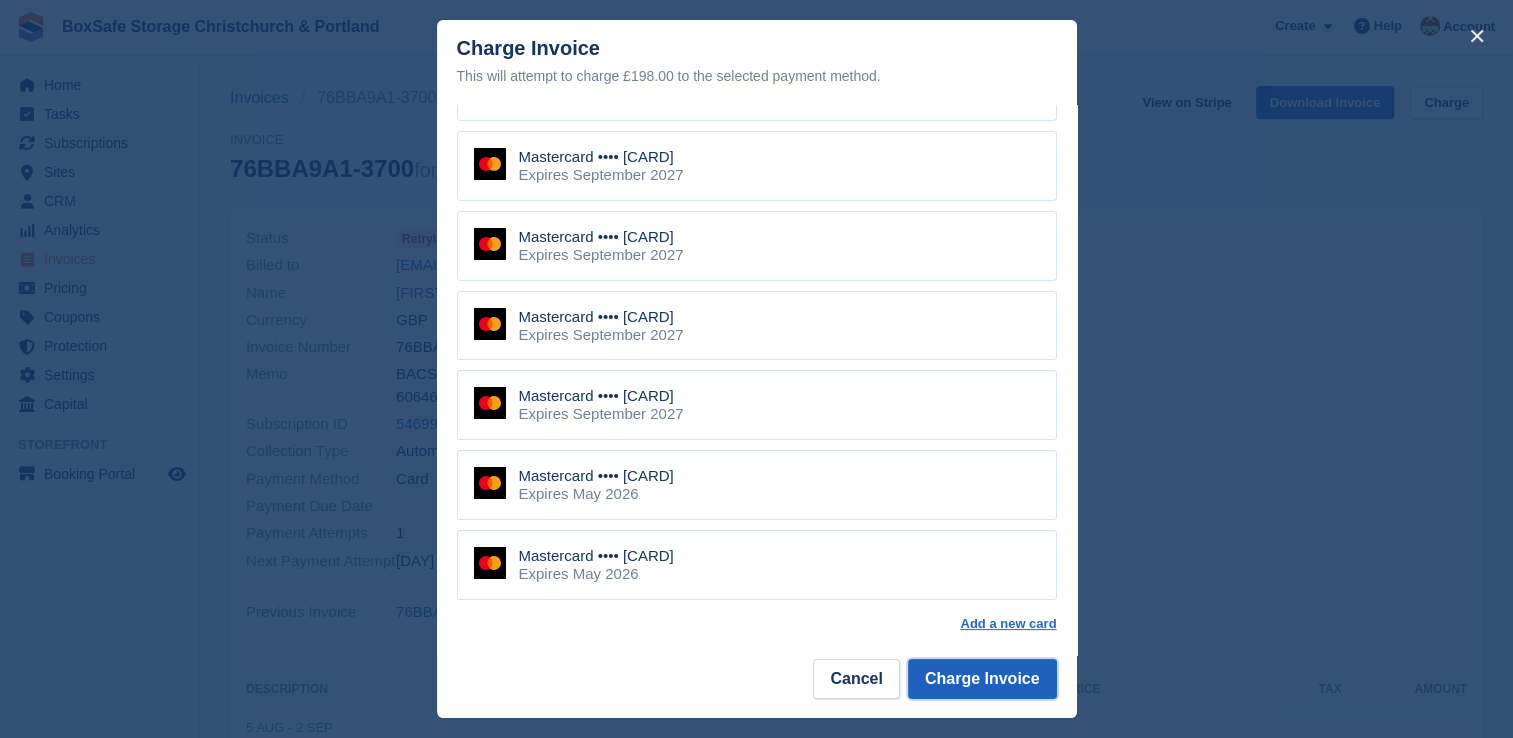 click on "Charge Invoice" at bounding box center (982, 679) 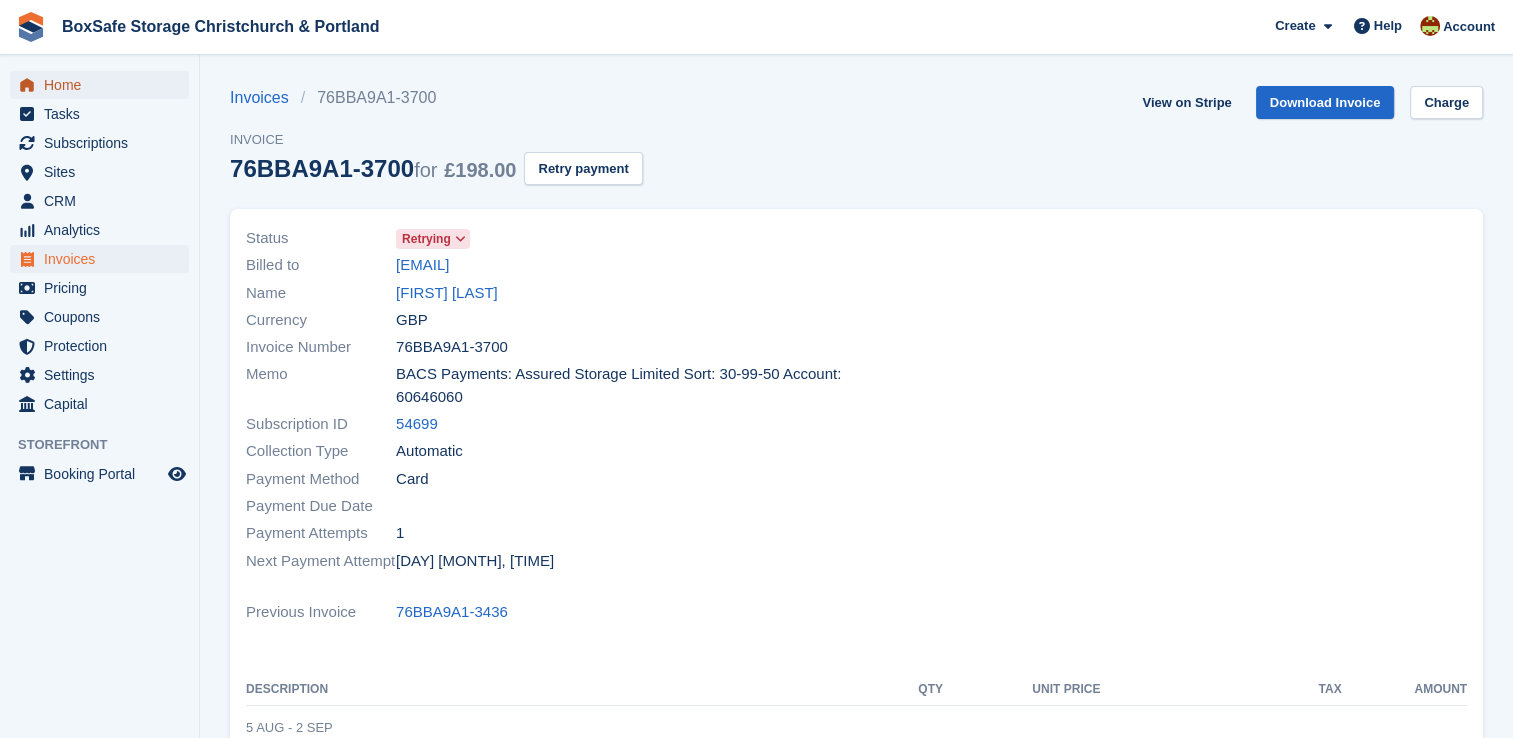 click on "Home" at bounding box center (104, 85) 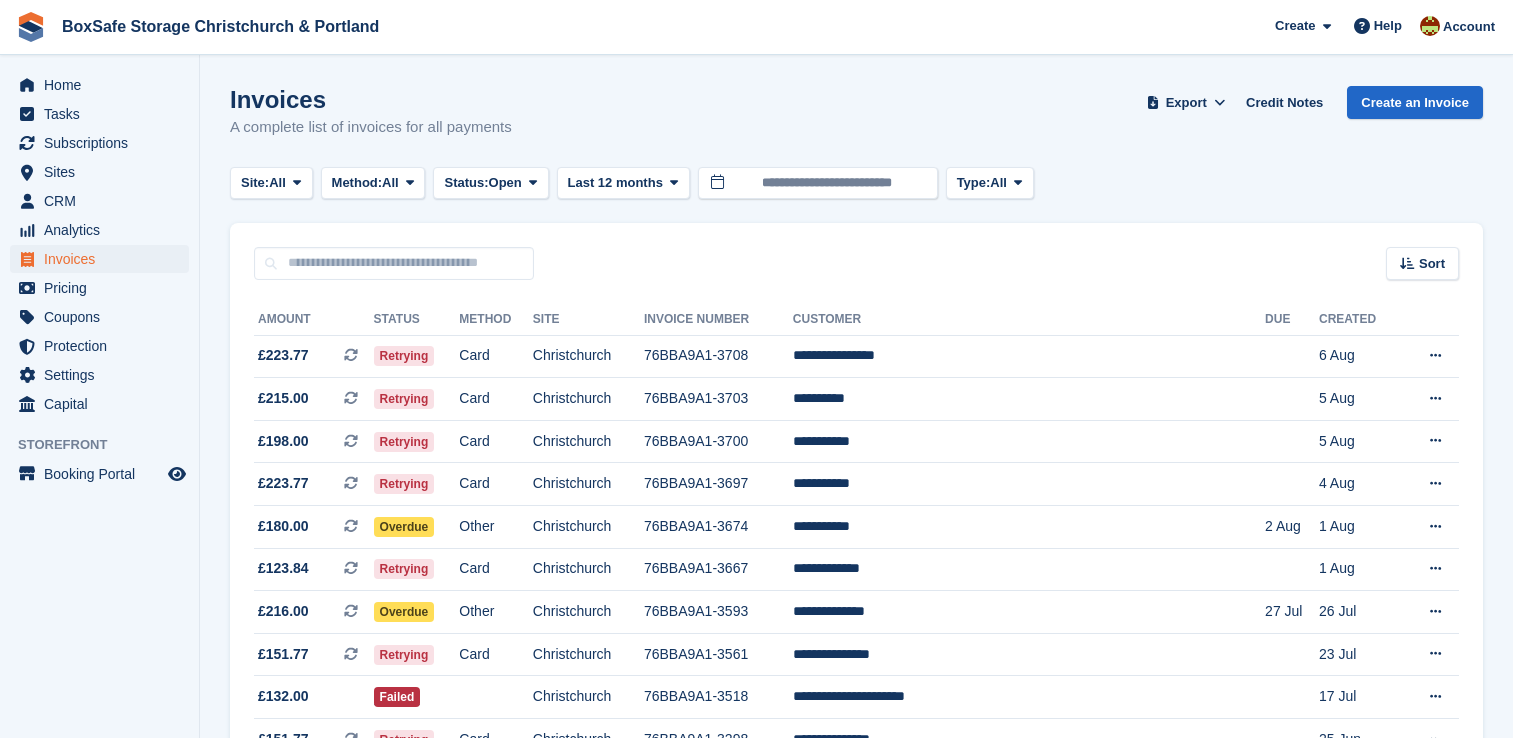 scroll, scrollTop: 0, scrollLeft: 0, axis: both 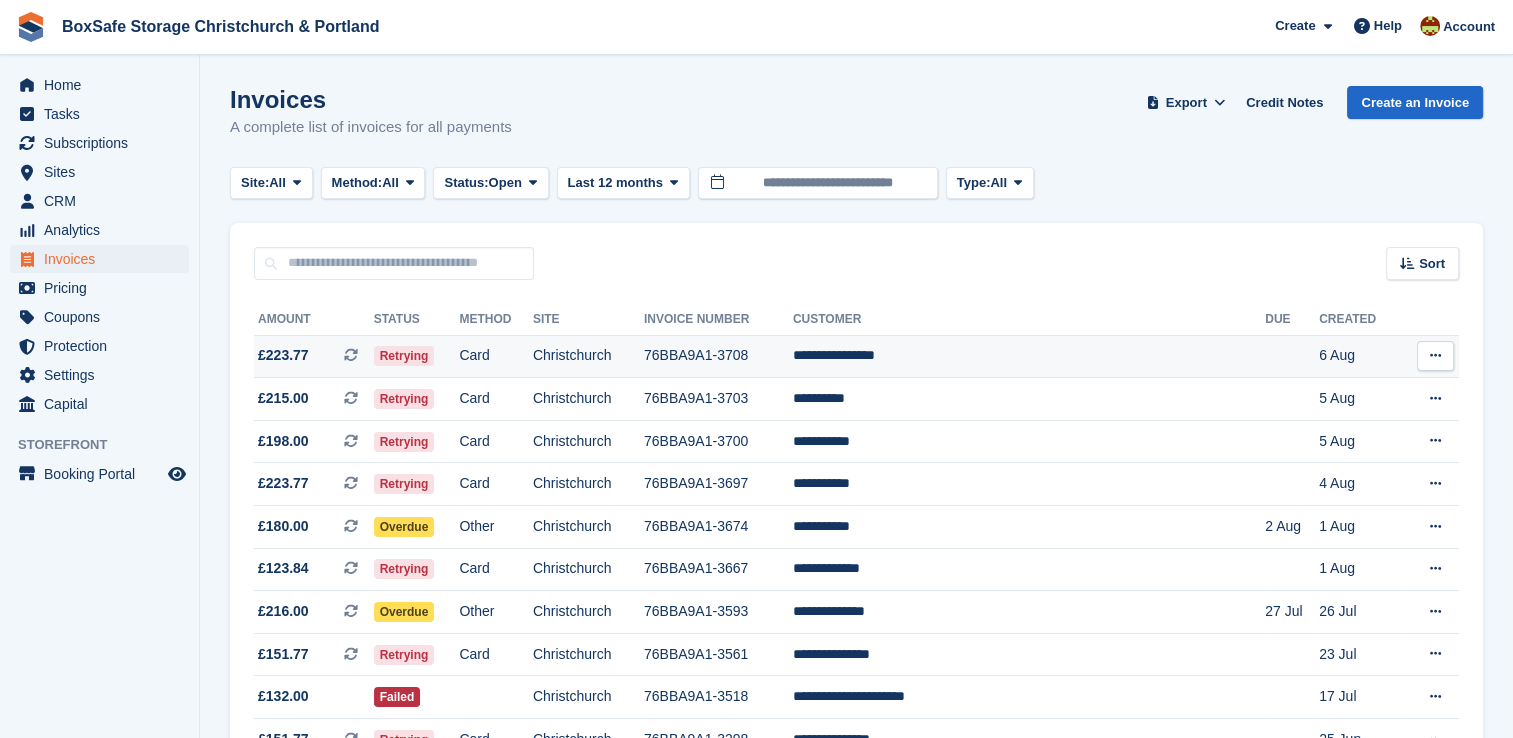 click on "**********" at bounding box center [1029, 356] 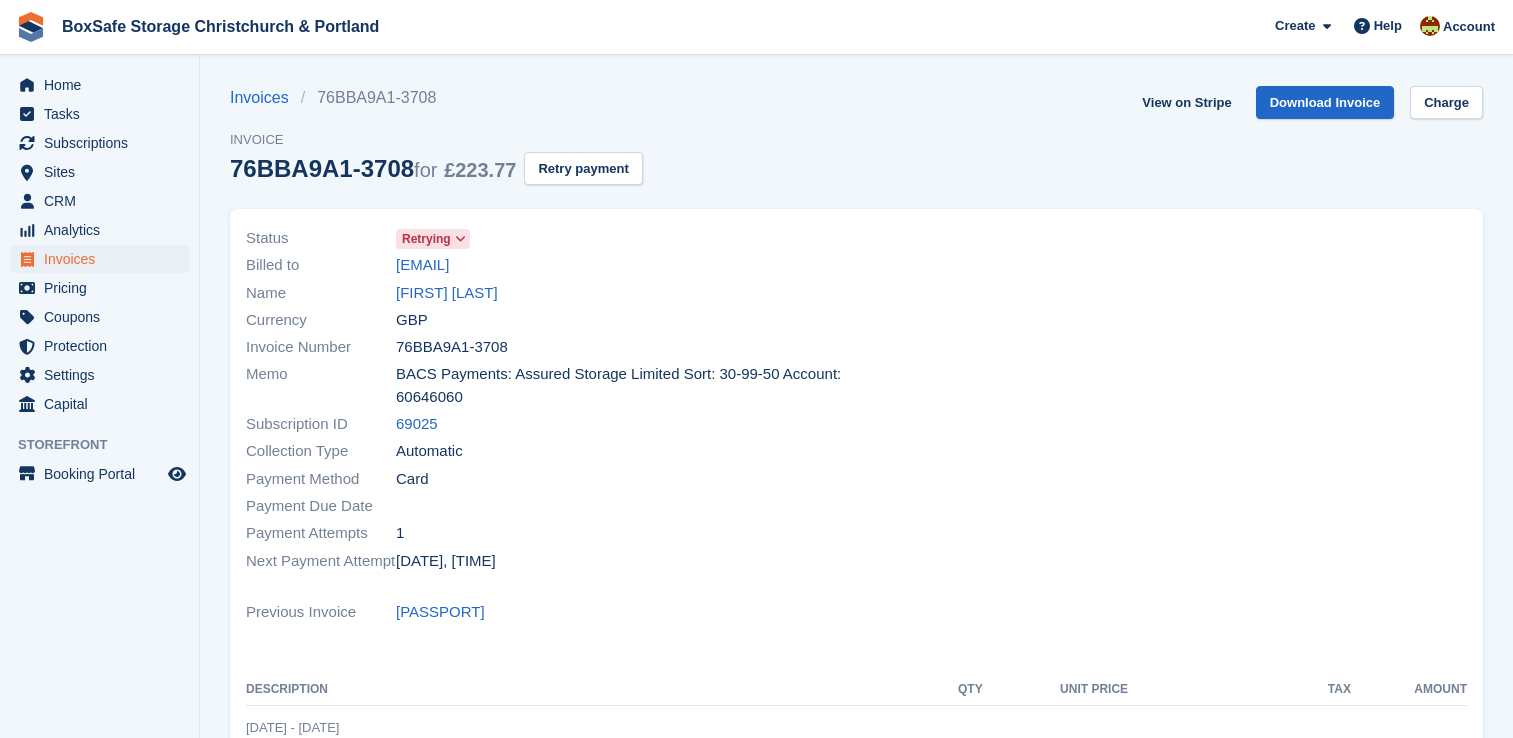 scroll, scrollTop: 0, scrollLeft: 0, axis: both 